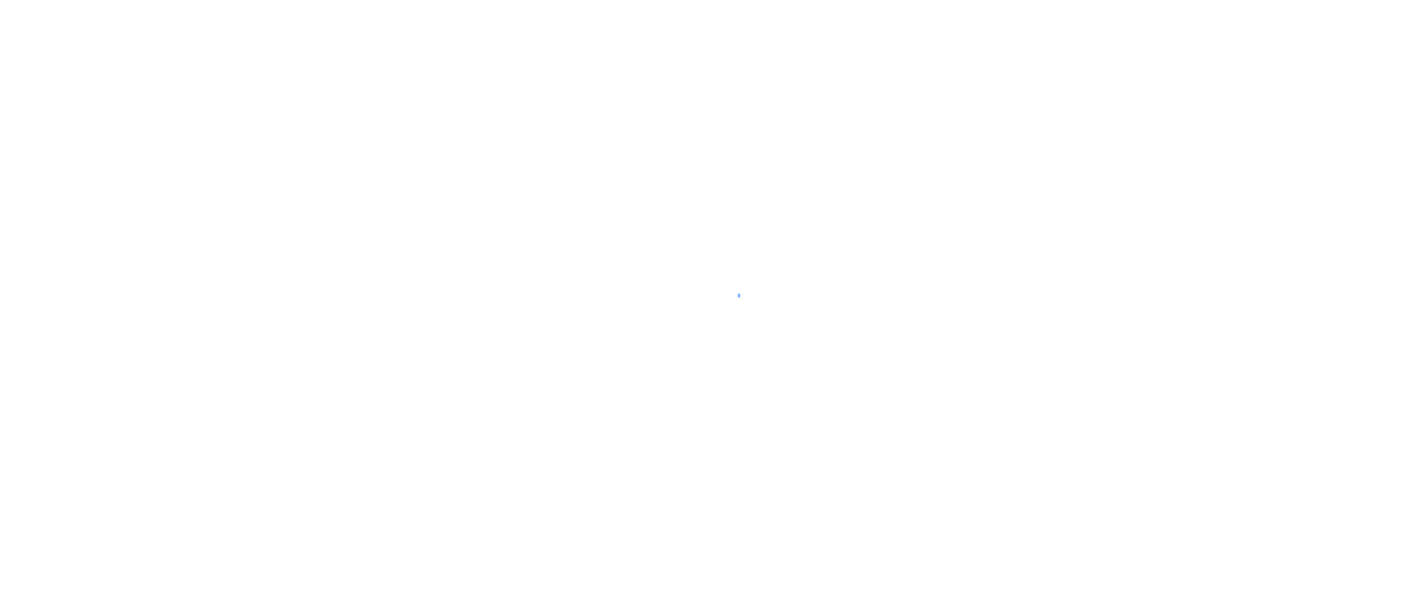 scroll, scrollTop: 0, scrollLeft: 0, axis: both 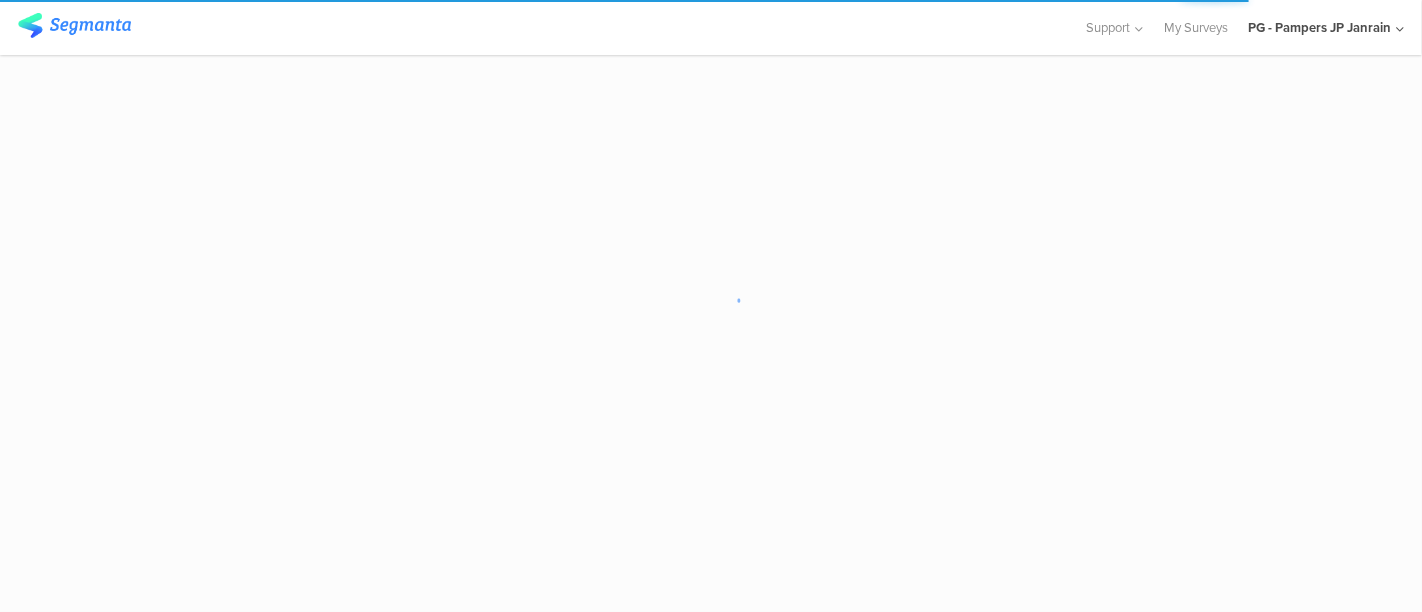 click on "PG - Pampers JP Janrain" at bounding box center [1319, 27] 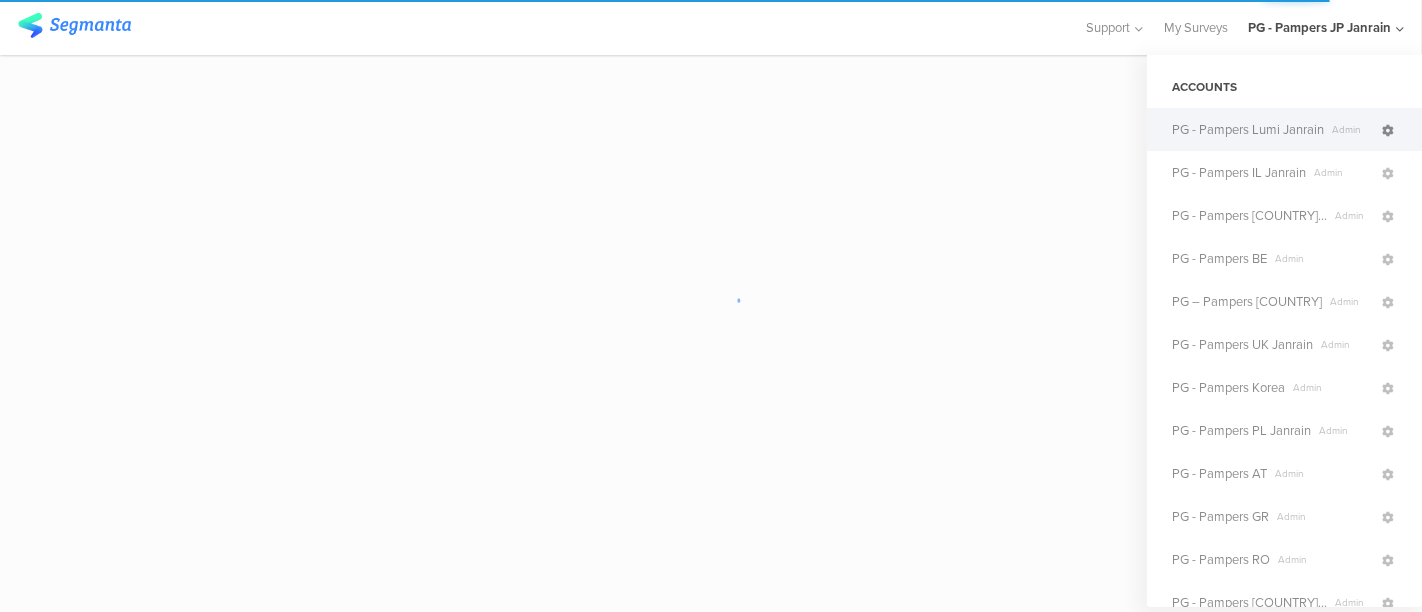 click at bounding box center (1388, 131) 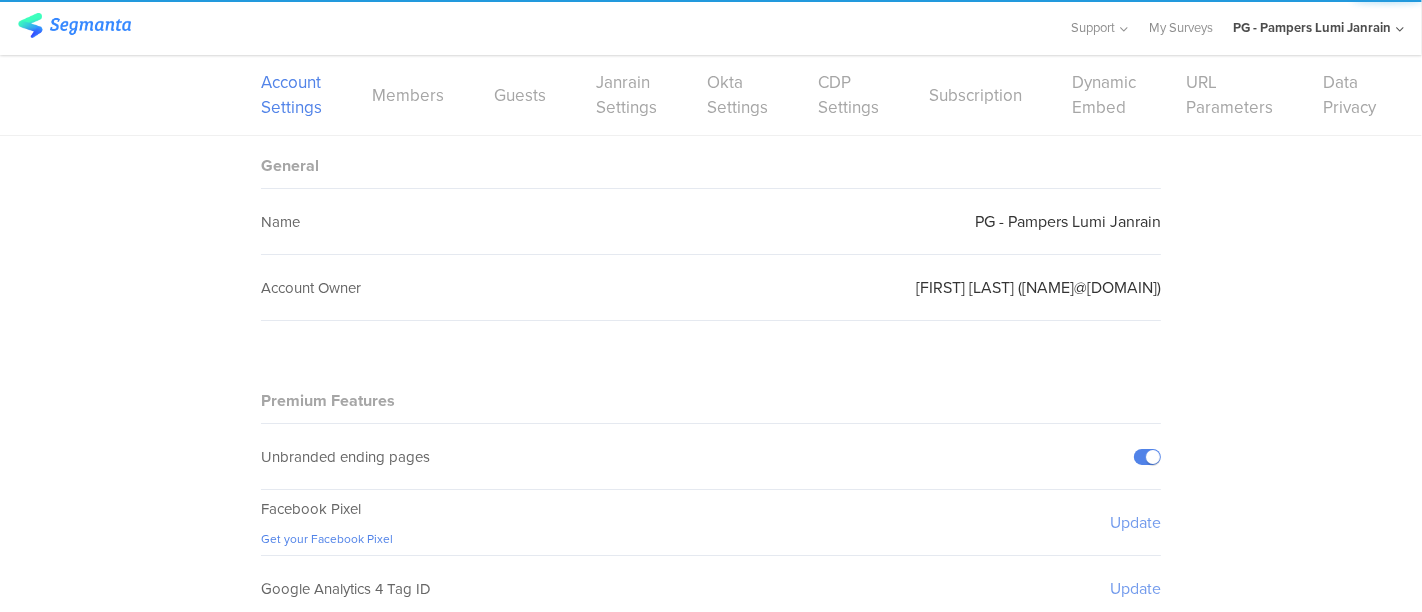 click on "Account Settings
Members
Guests
Janrain Settings
Okta Settings
CDP Settings
Subscription
Dynamic Embed
URL Parameters
Data Privacy" at bounding box center (711, 95) 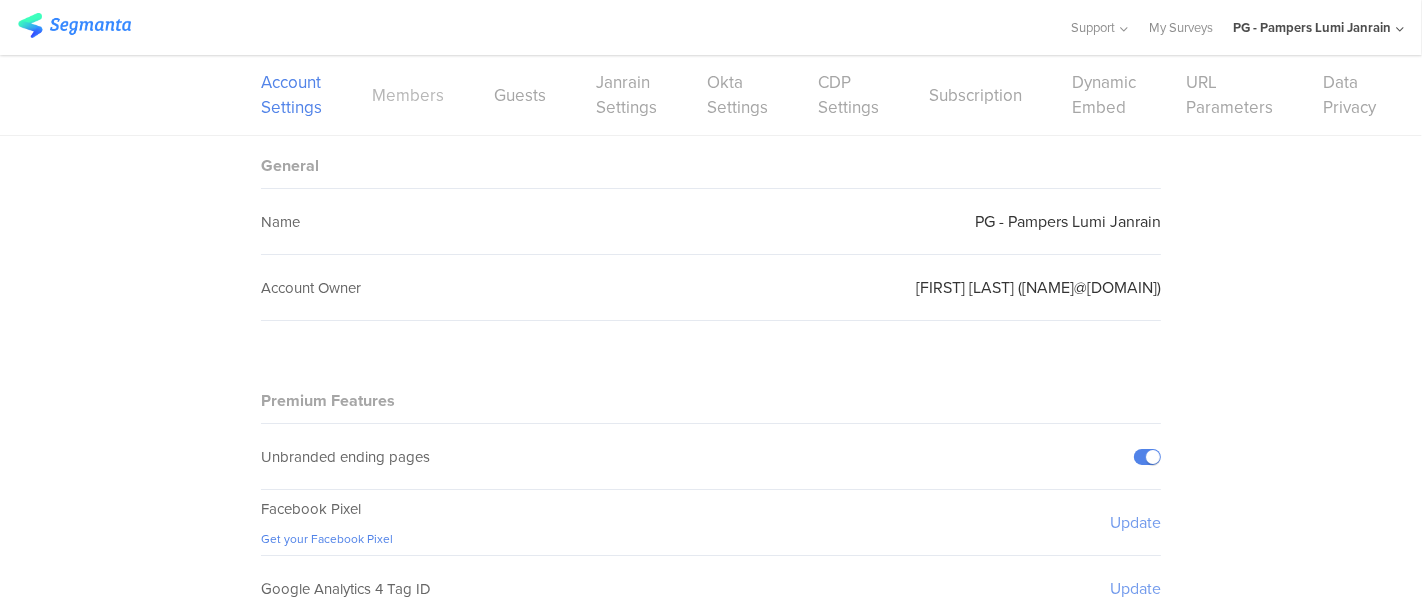 click on "Members" at bounding box center (408, 95) 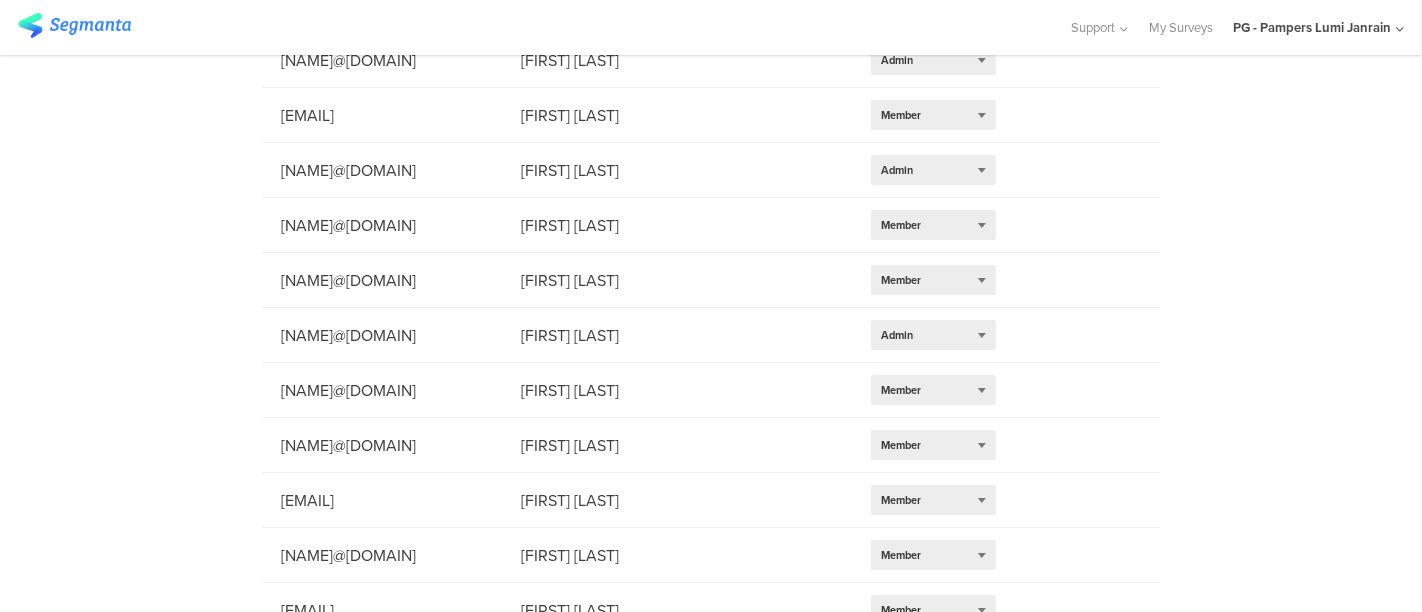 scroll, scrollTop: 808, scrollLeft: 0, axis: vertical 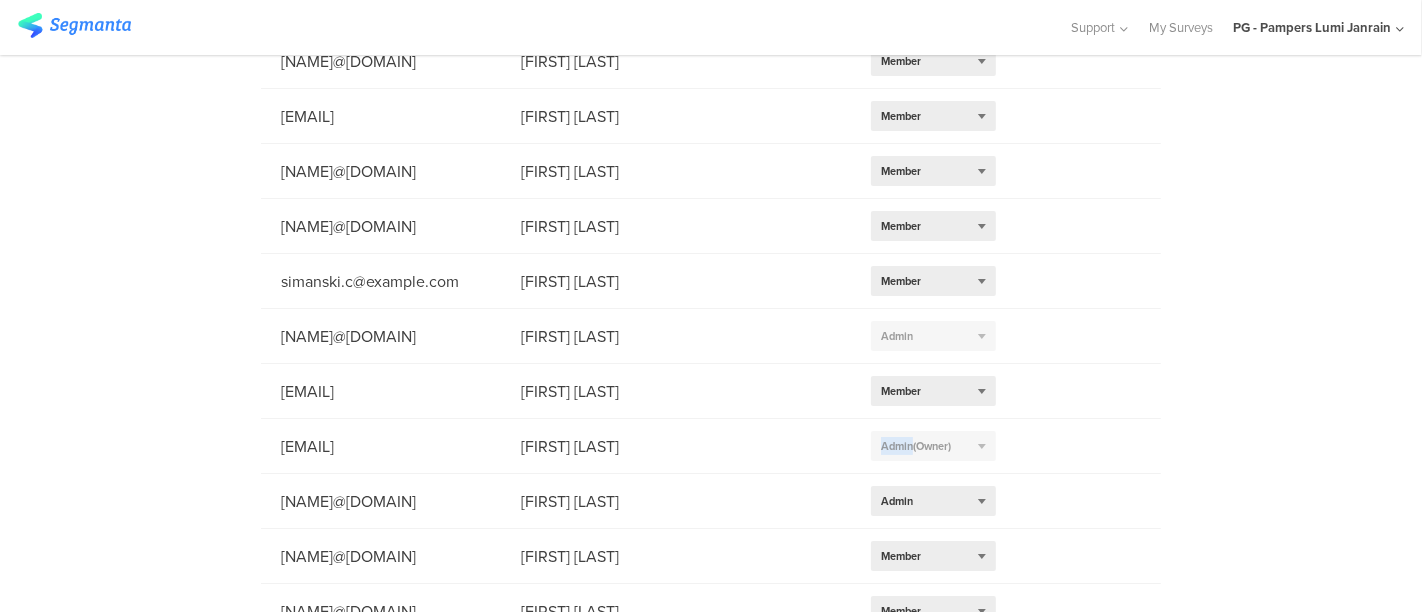 drag, startPoint x: 394, startPoint y: 439, endPoint x: 248, endPoint y: 440, distance: 146.00342 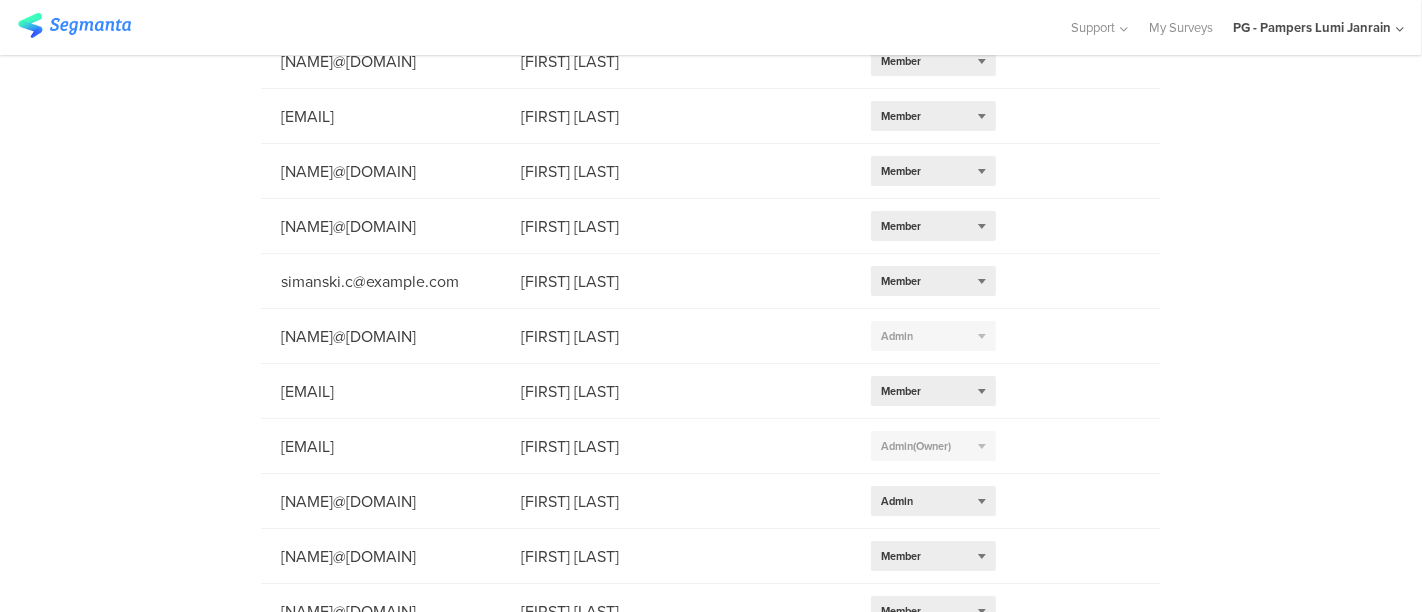 click on "PG - Pampers Lumi Janrain" at bounding box center [1312, 27] 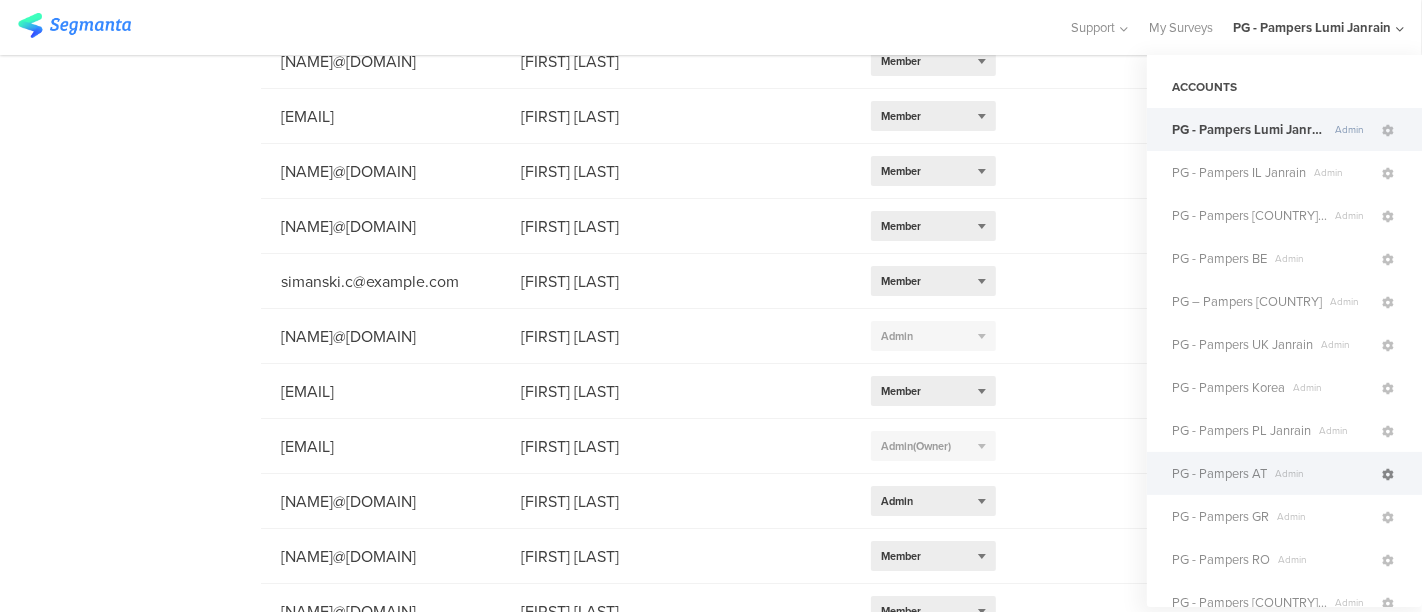 click at bounding box center [1388, 473] 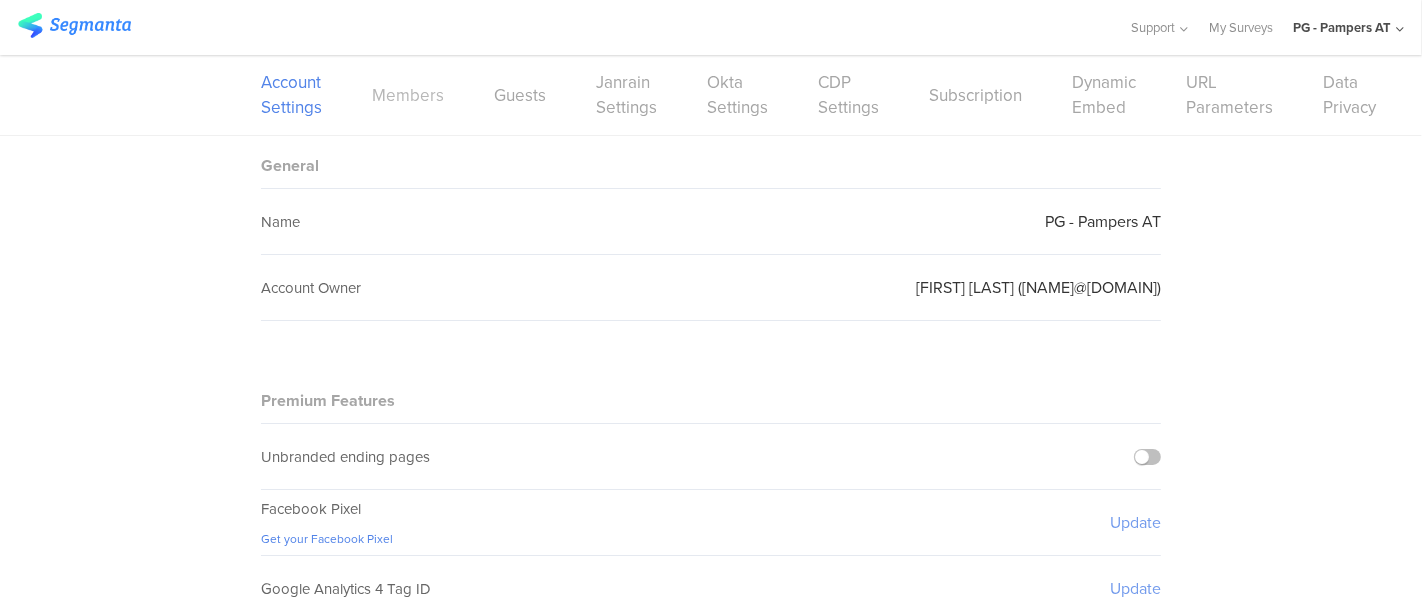 click on "Members" at bounding box center [408, 95] 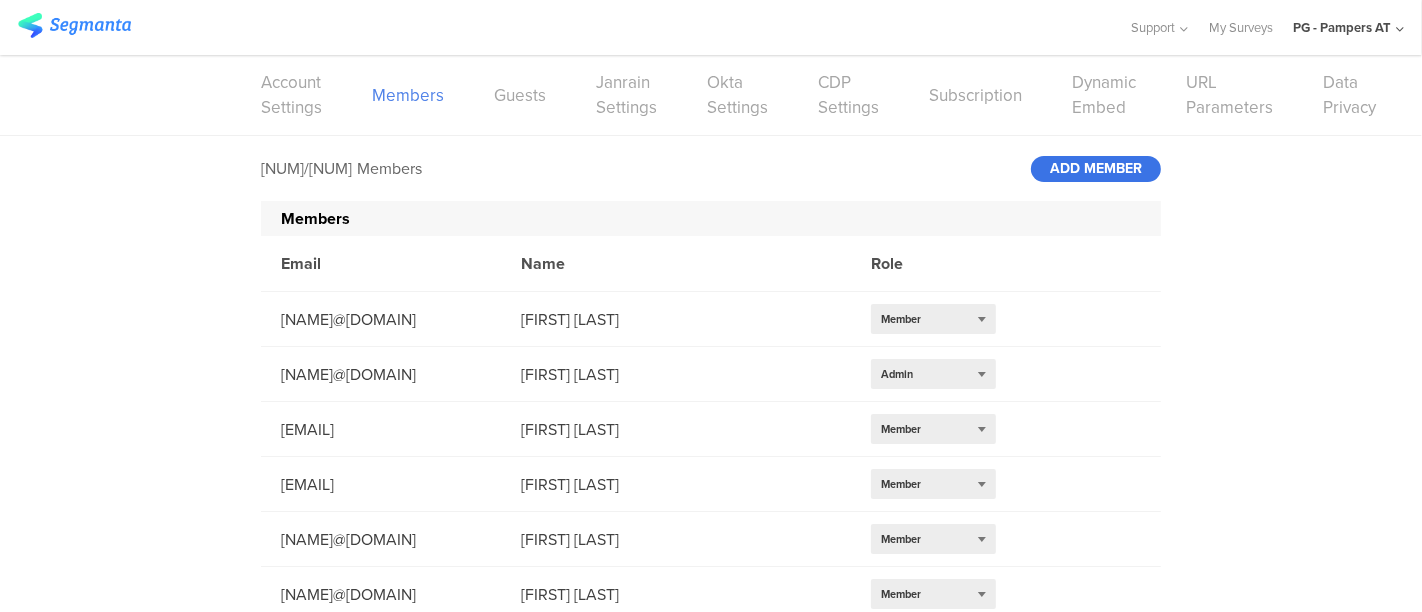 click on "ADD
MEMBER" at bounding box center [1096, 169] 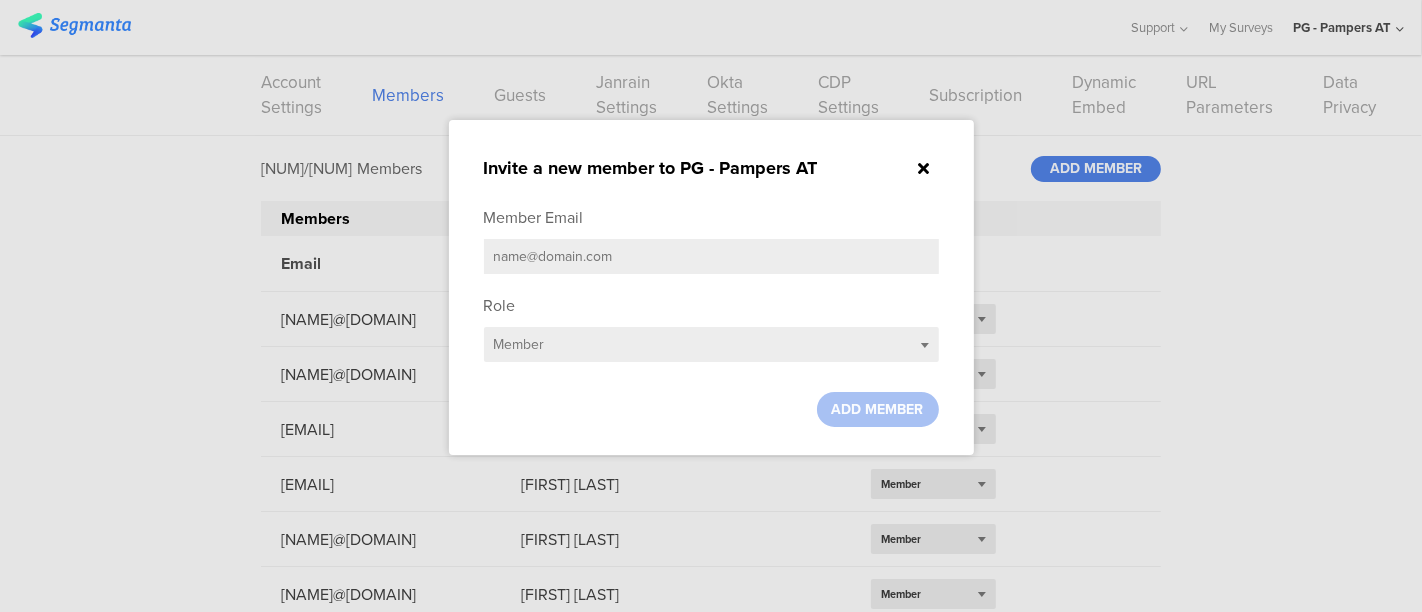 click at bounding box center (711, 256) 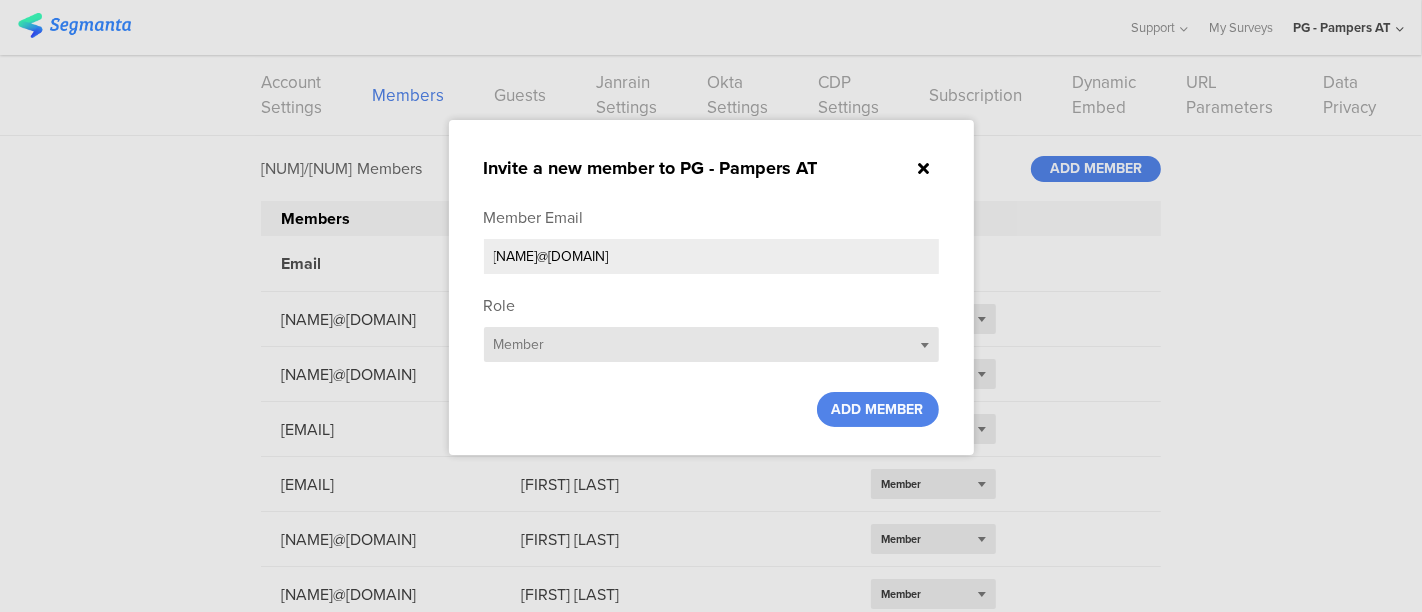 type on "[NAME]@[DOMAIN]" 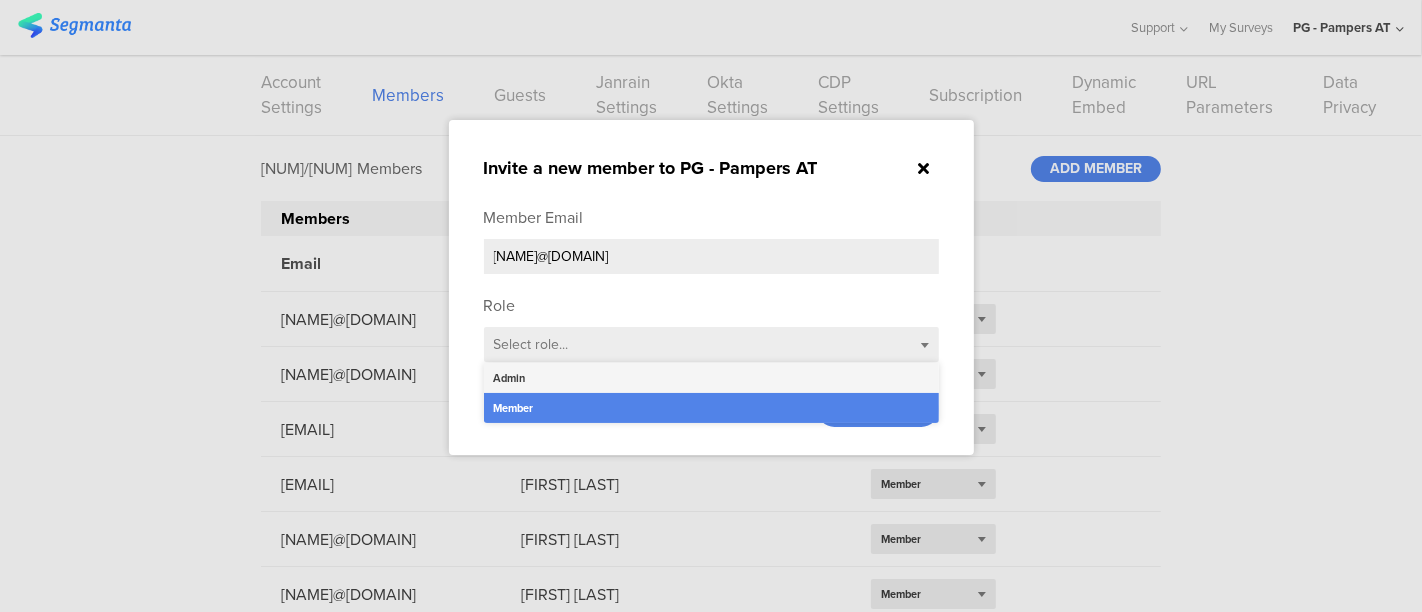 click on "Admin" at bounding box center (711, 378) 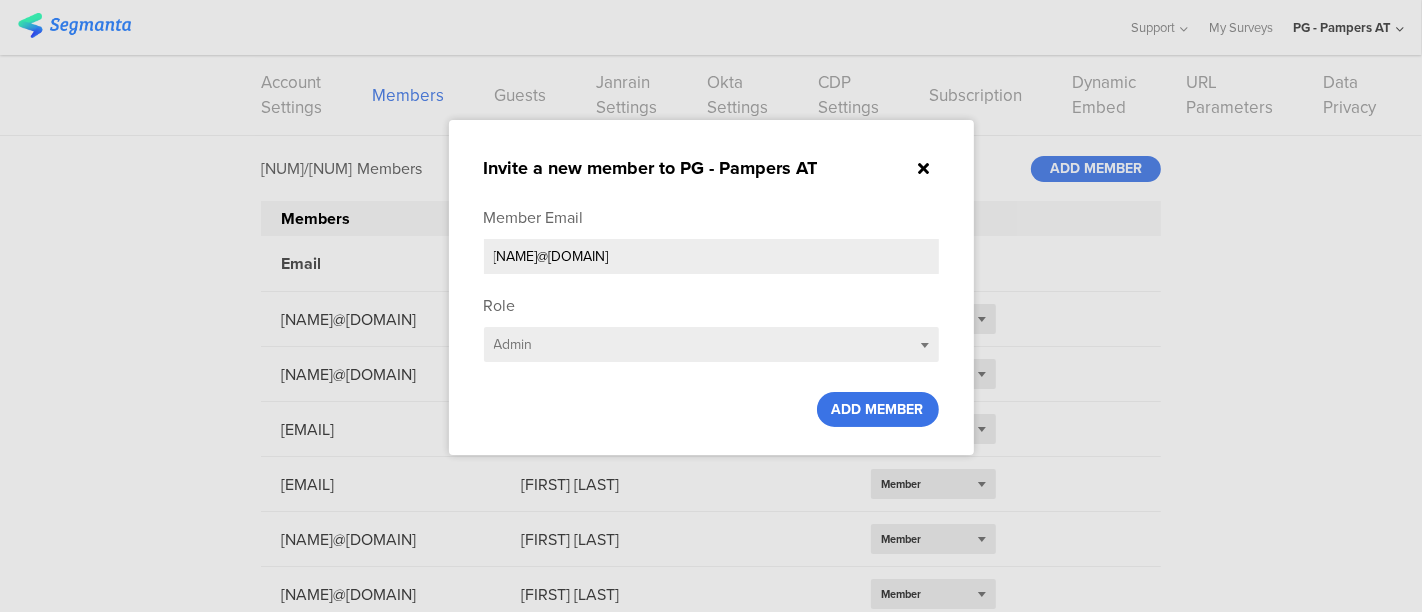 click on "ADD MEMBER" at bounding box center [878, 409] 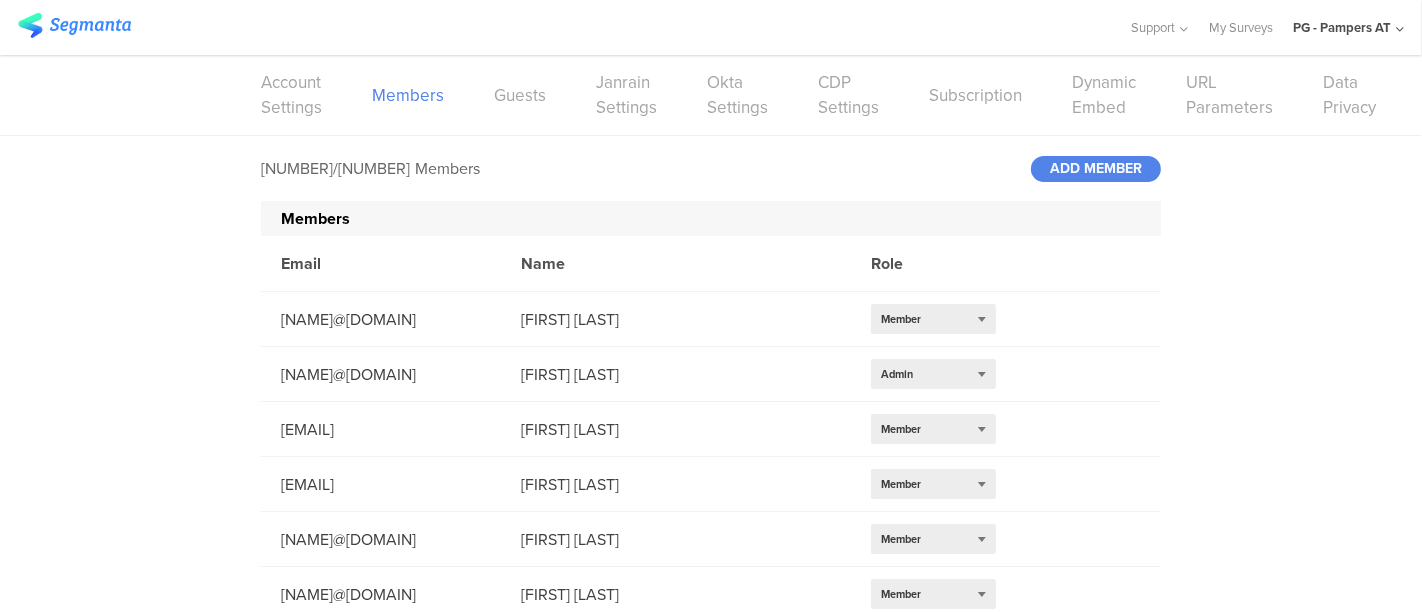 click on "PG - Pampers AT" at bounding box center (1342, 27) 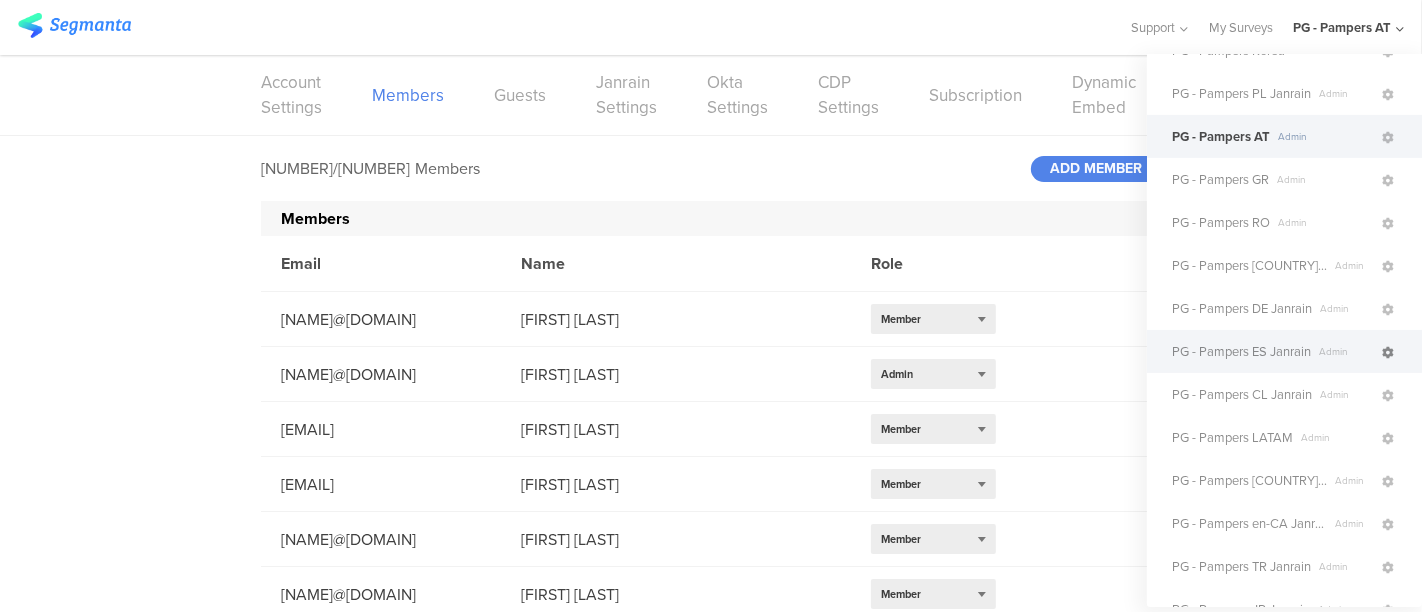 scroll, scrollTop: 341, scrollLeft: 0, axis: vertical 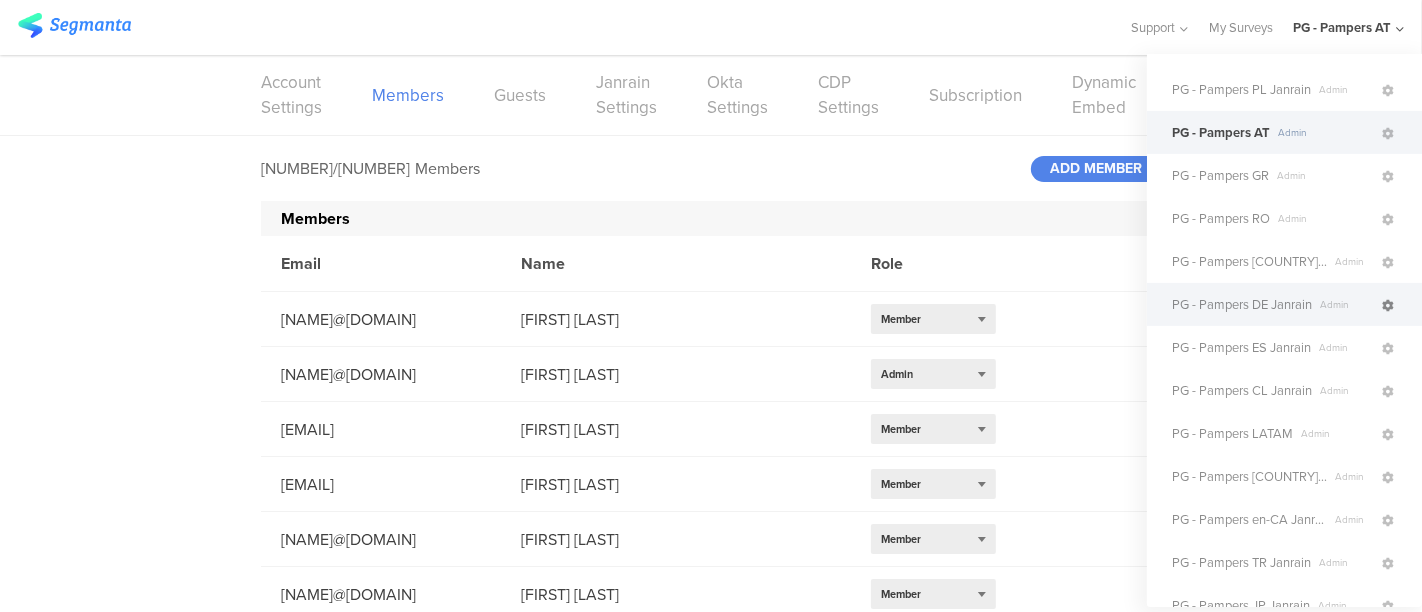 click at bounding box center [1388, 306] 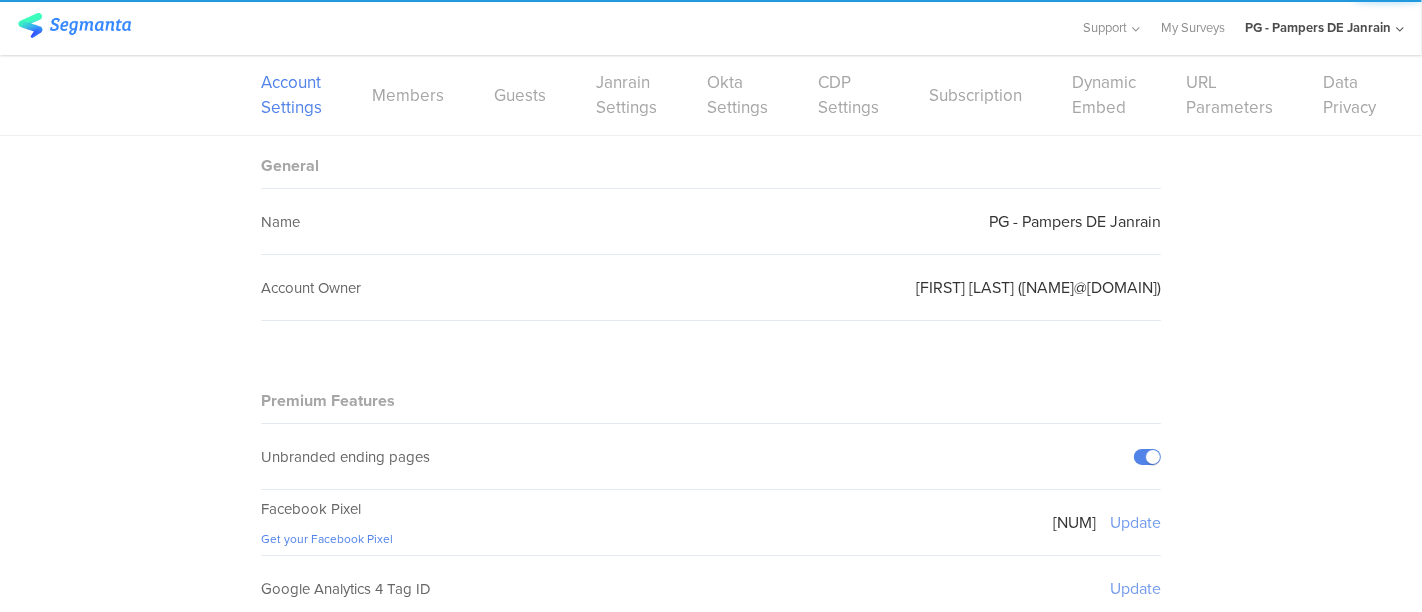 click on "Members" at bounding box center [408, 95] 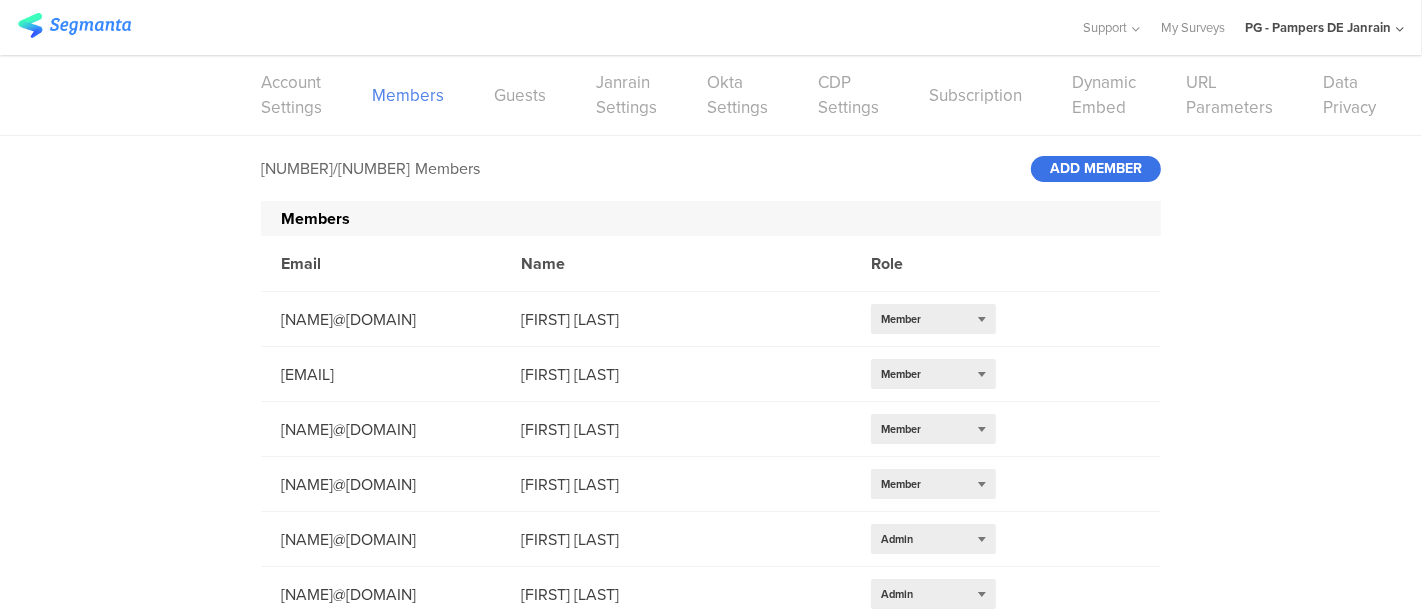click on "ADD
MEMBER" at bounding box center (1096, 169) 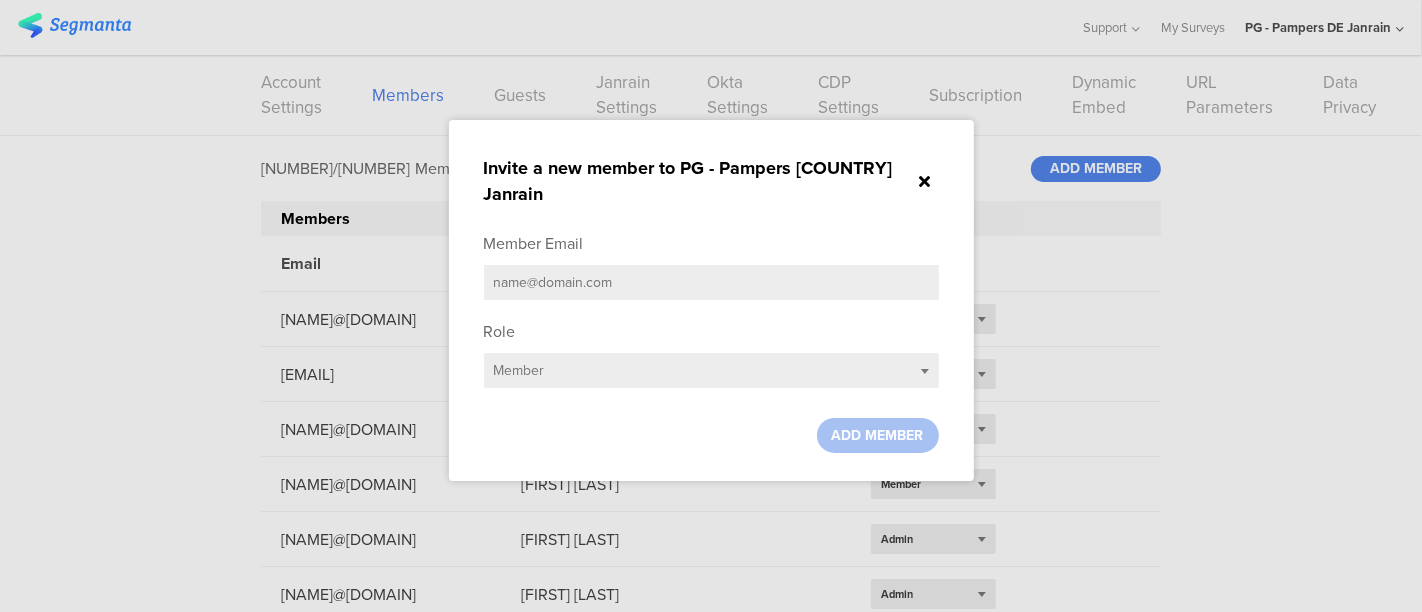 click at bounding box center (711, 282) 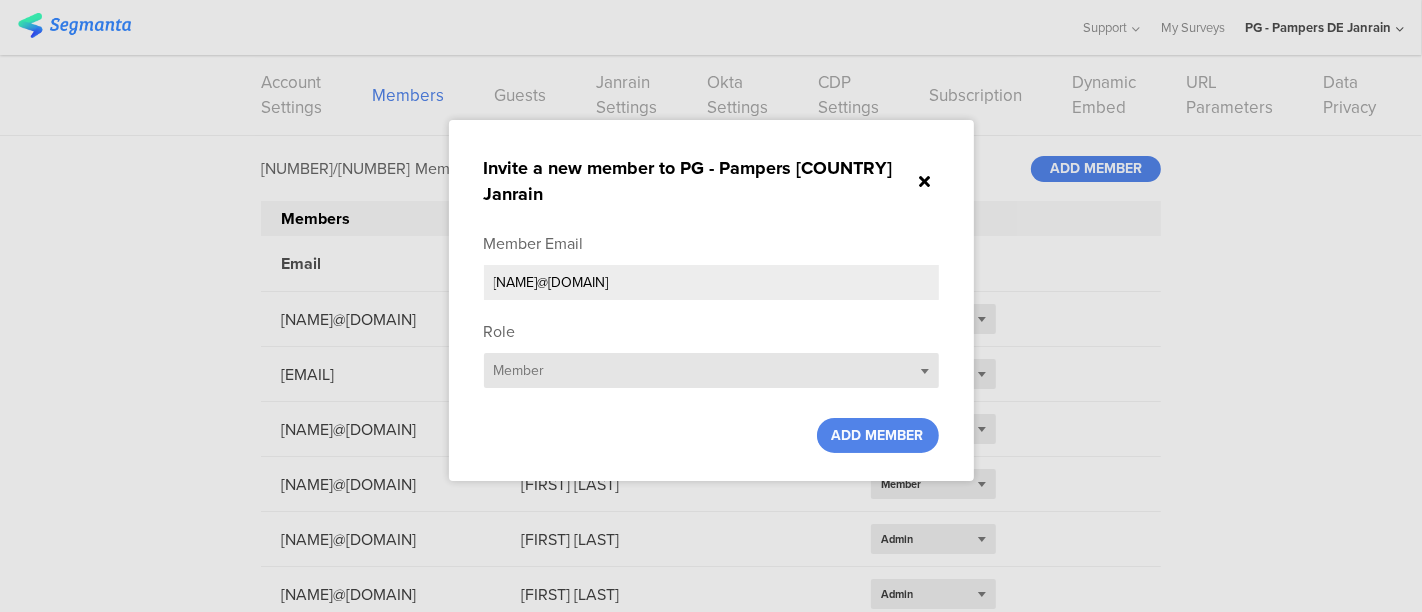 type on "[NAME]@[DOMAIN]" 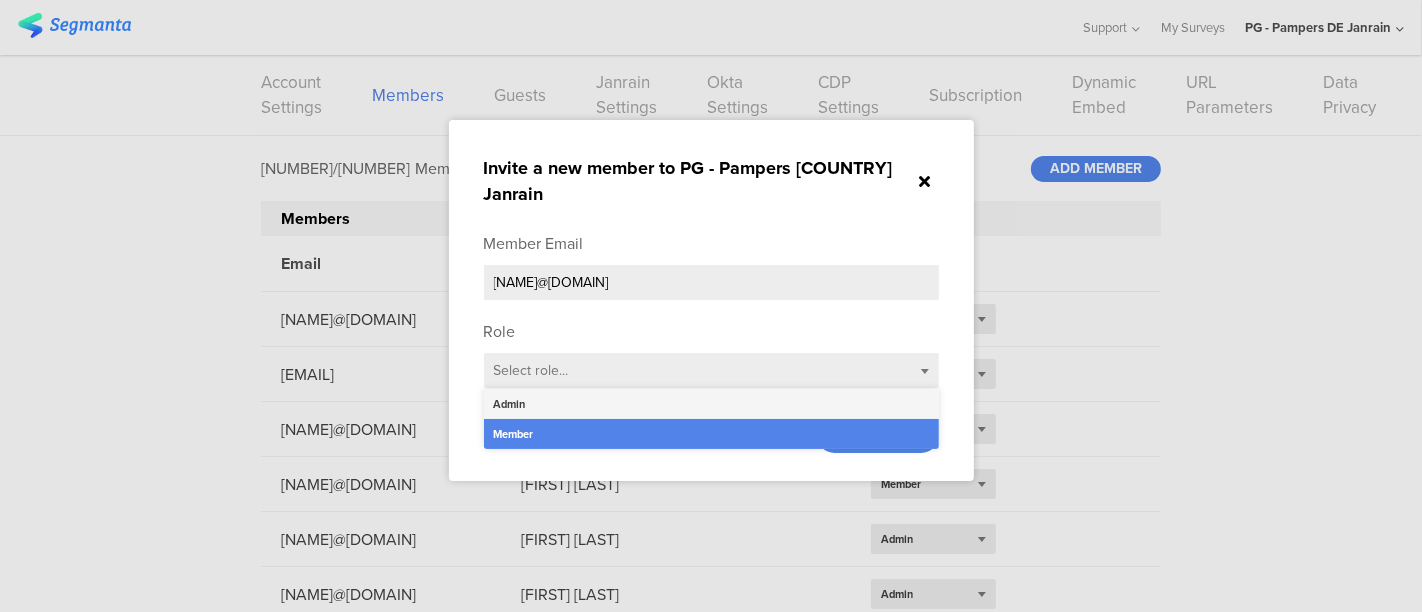 click on "Admin" at bounding box center (711, 404) 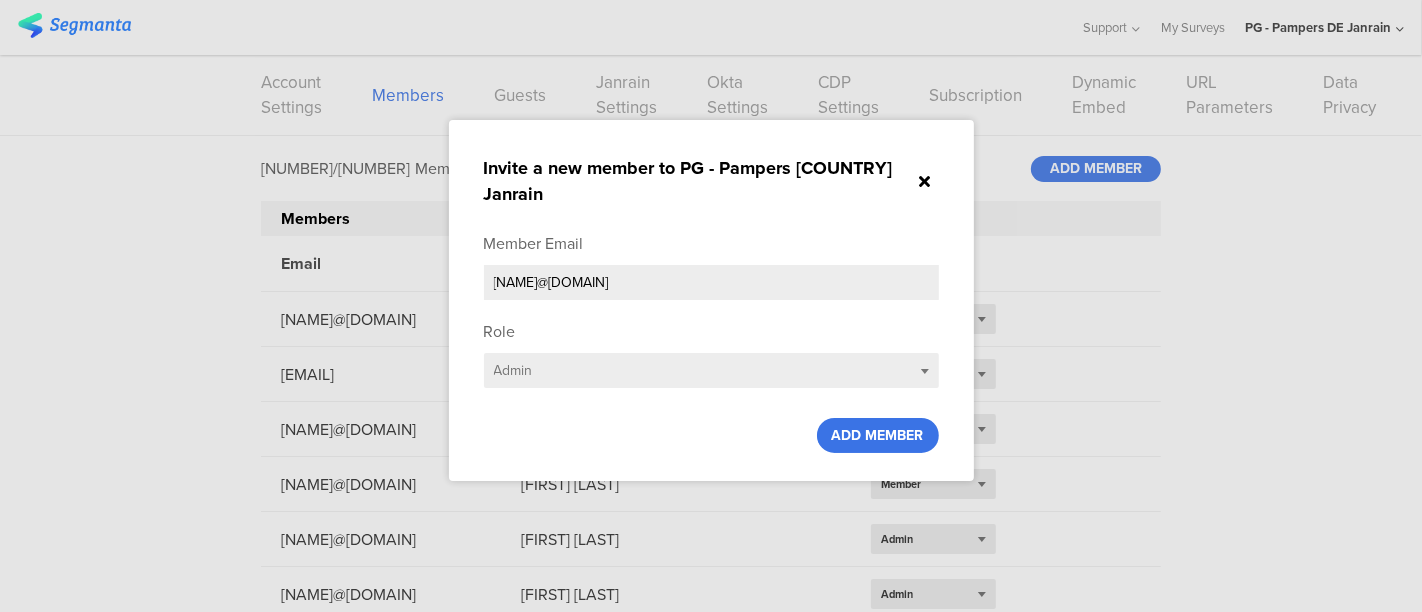 click on "ADD MEMBER" at bounding box center [878, 435] 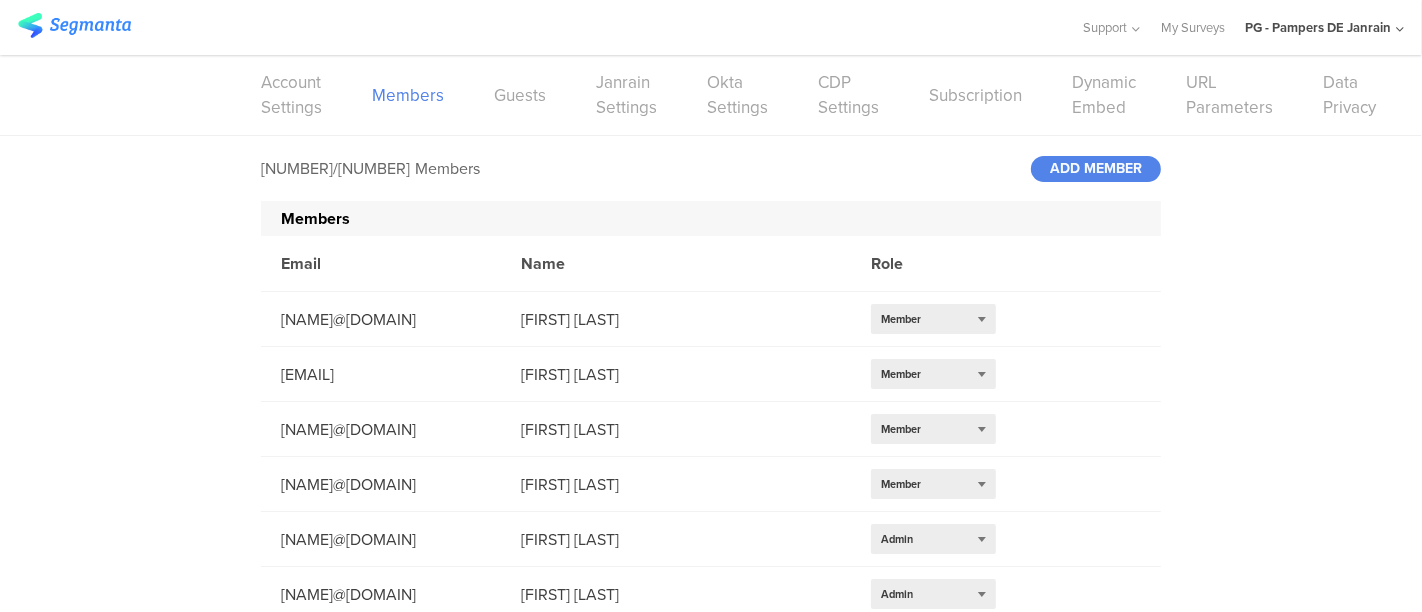 click on "PG - Pampers DE Janrain" at bounding box center [1318, 27] 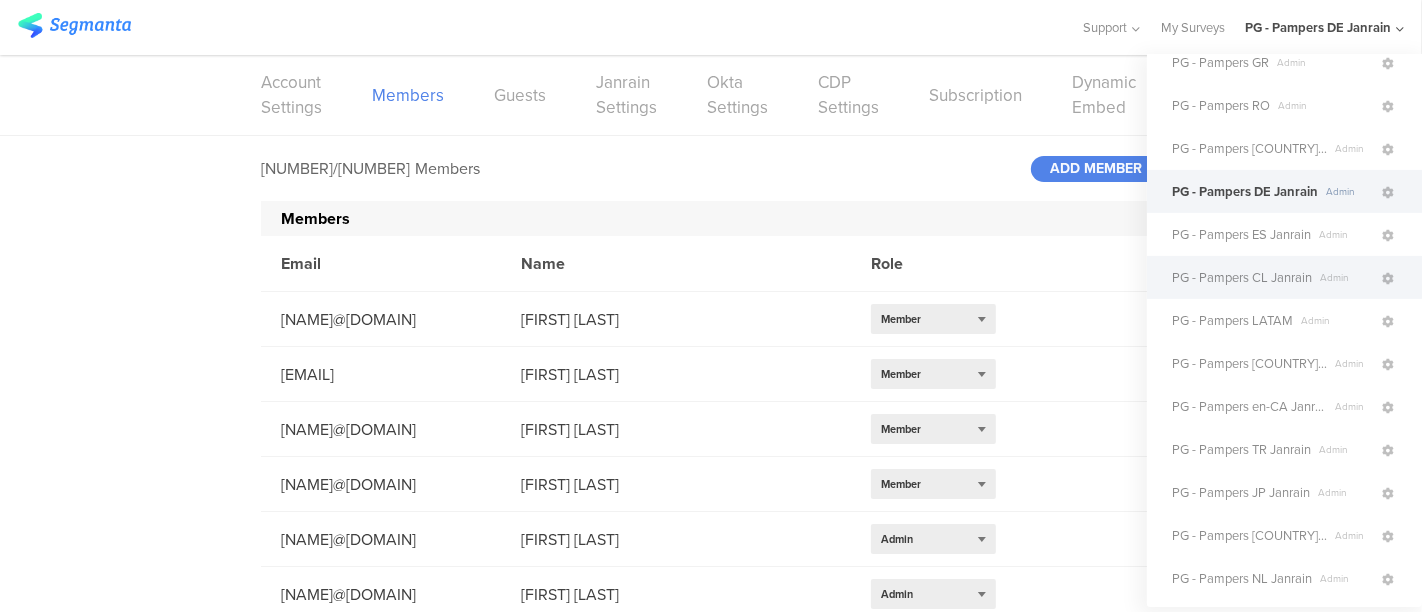 scroll, scrollTop: 464, scrollLeft: 0, axis: vertical 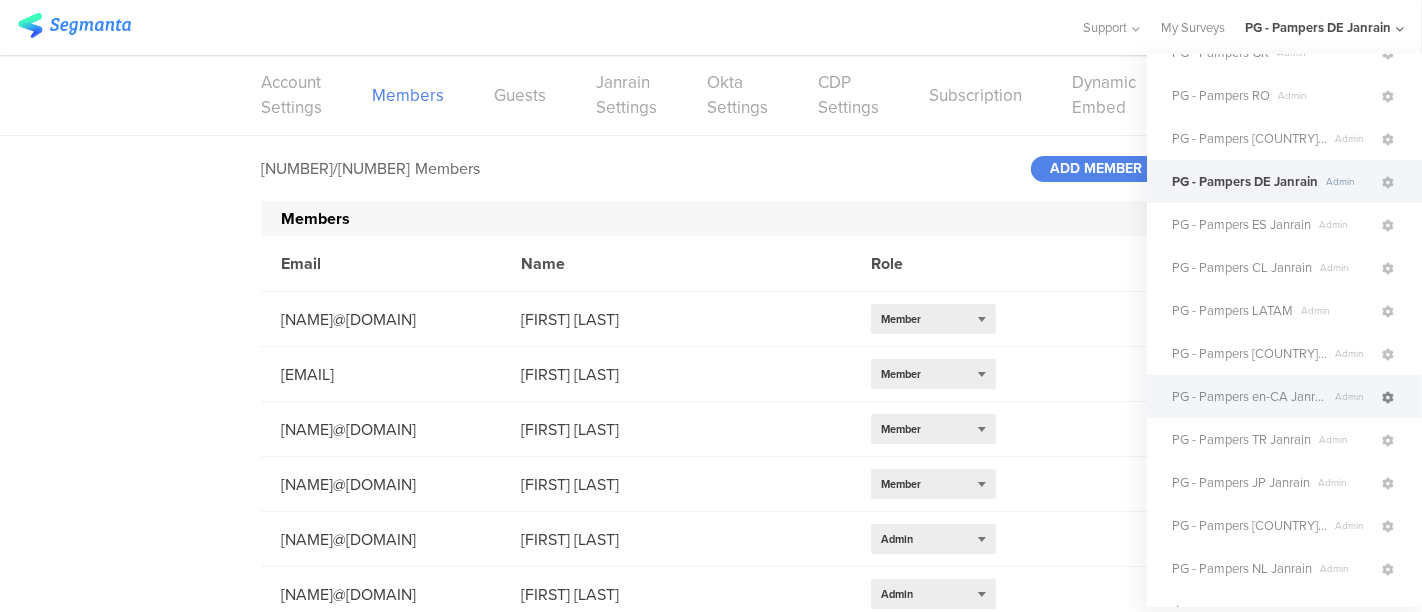 click at bounding box center [1388, 398] 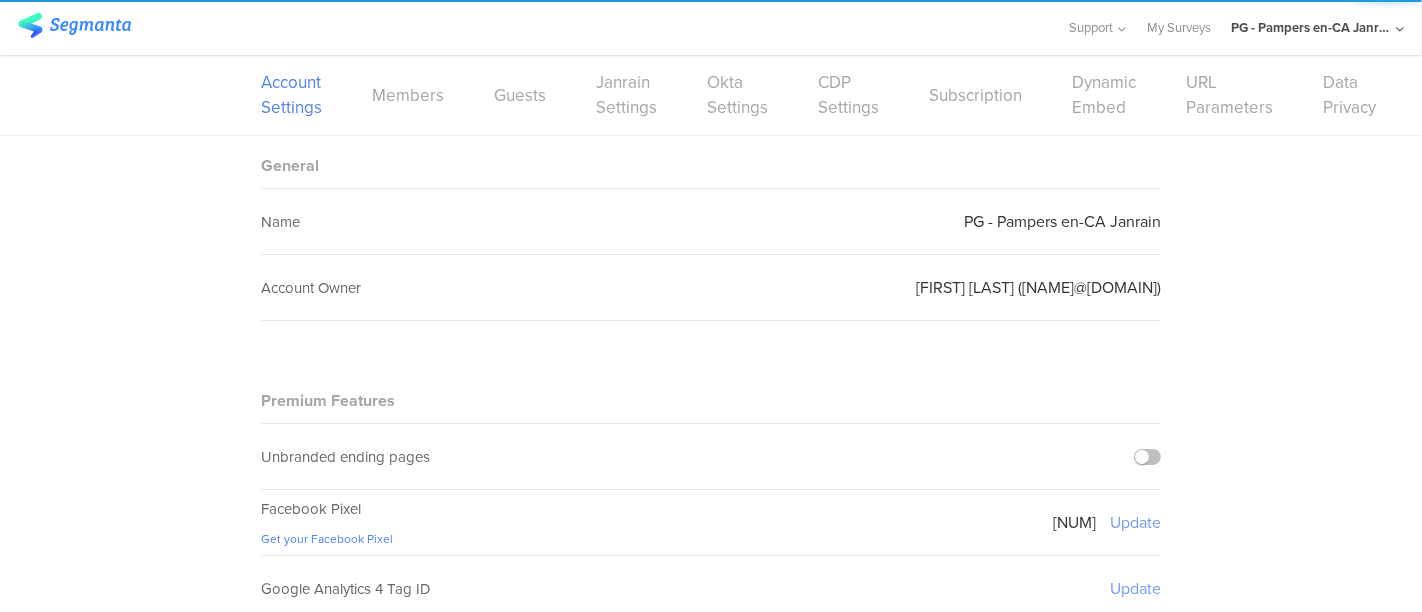 click on "Members" at bounding box center (408, 95) 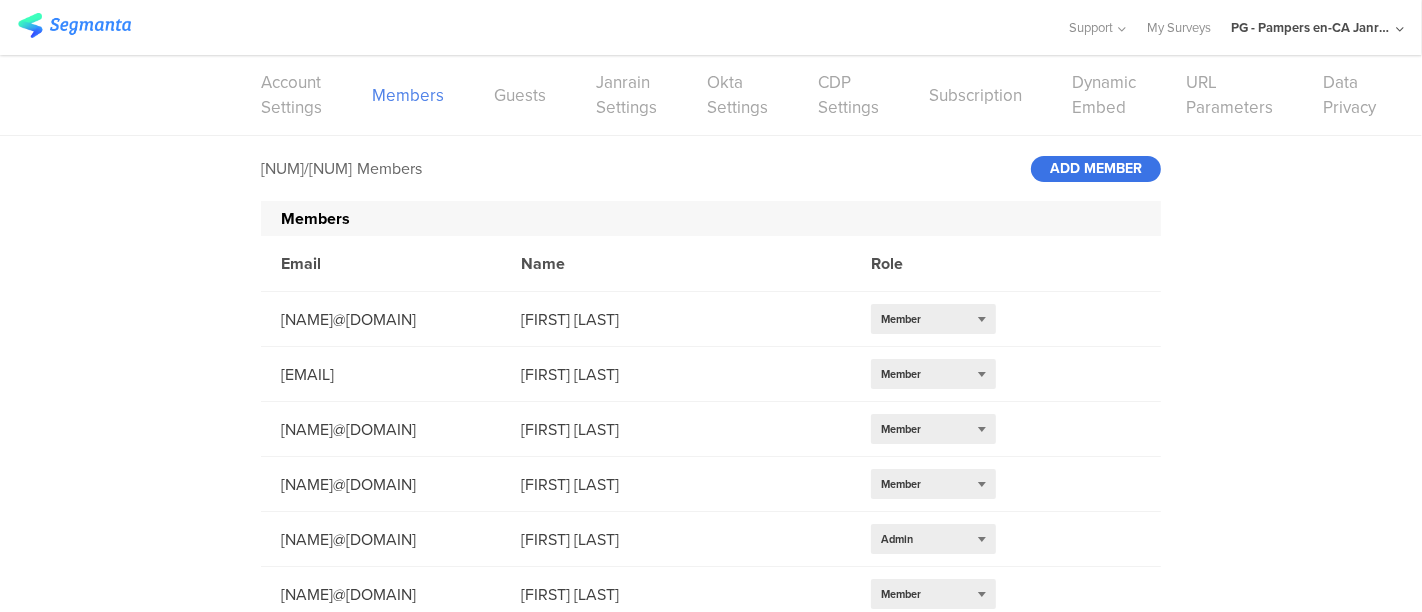click on "ADD
MEMBER" at bounding box center [1096, 169] 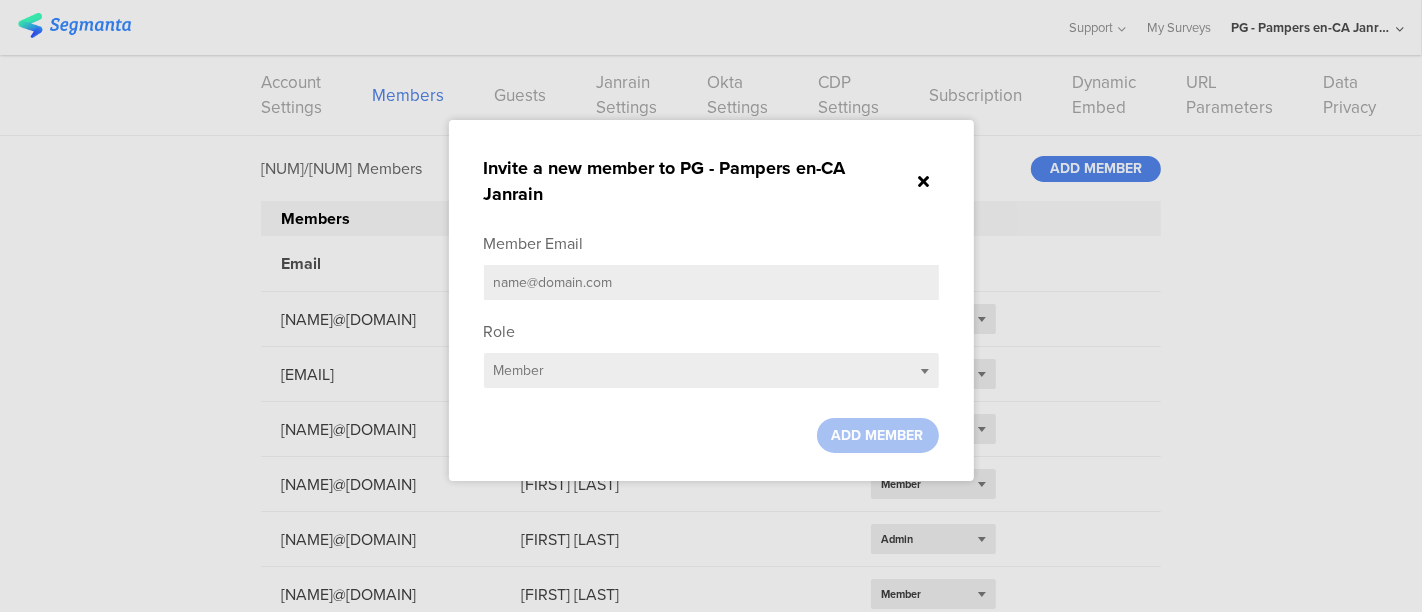 click at bounding box center [711, 282] 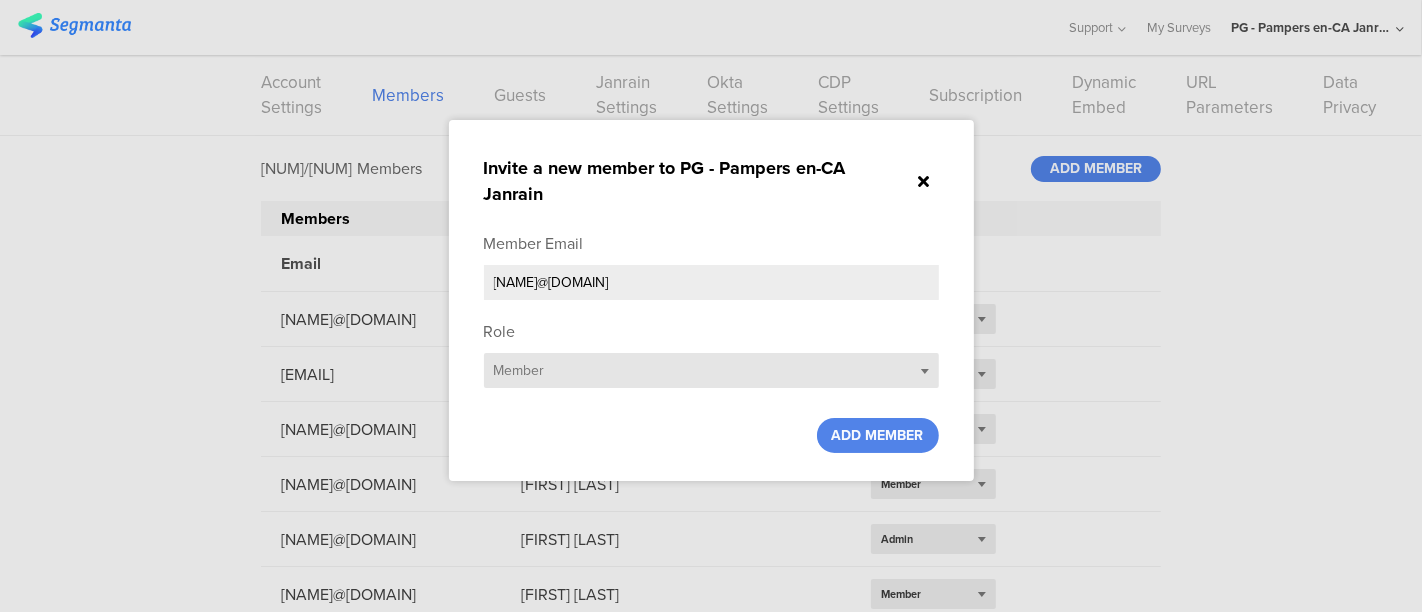 type on "[NAME]@[DOMAIN]" 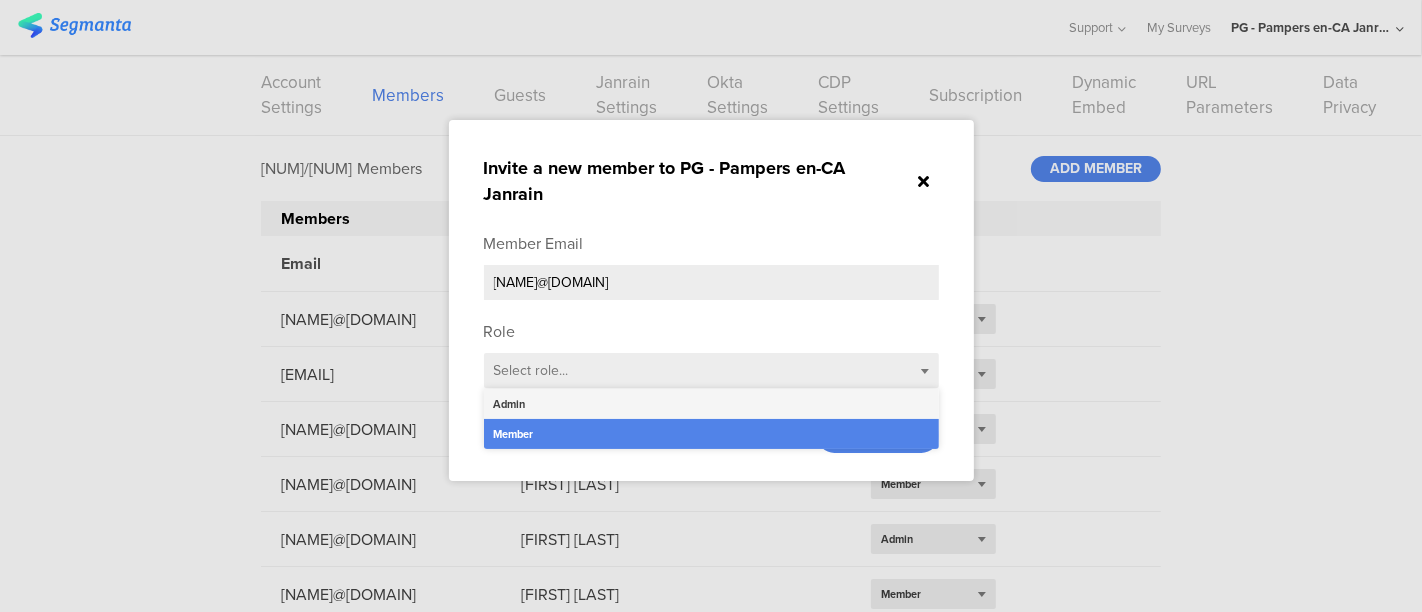 click on "Admin" at bounding box center [711, 404] 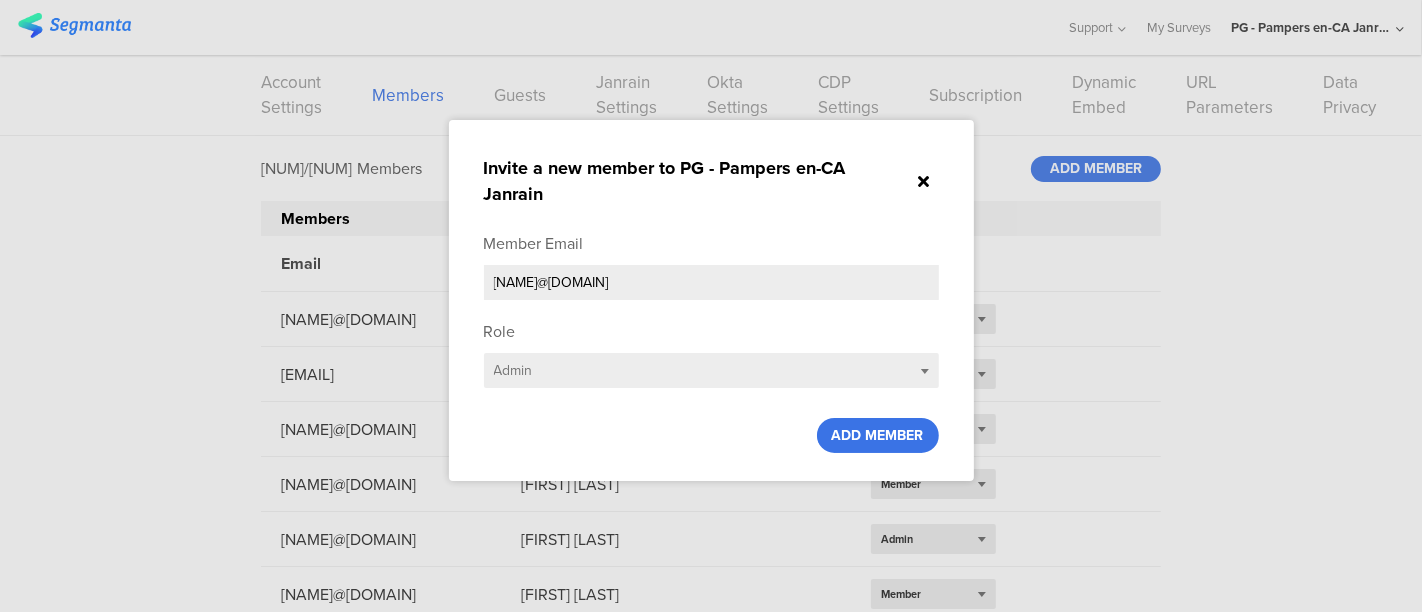 drag, startPoint x: 863, startPoint y: 432, endPoint x: 828, endPoint y: 435, distance: 35.128338 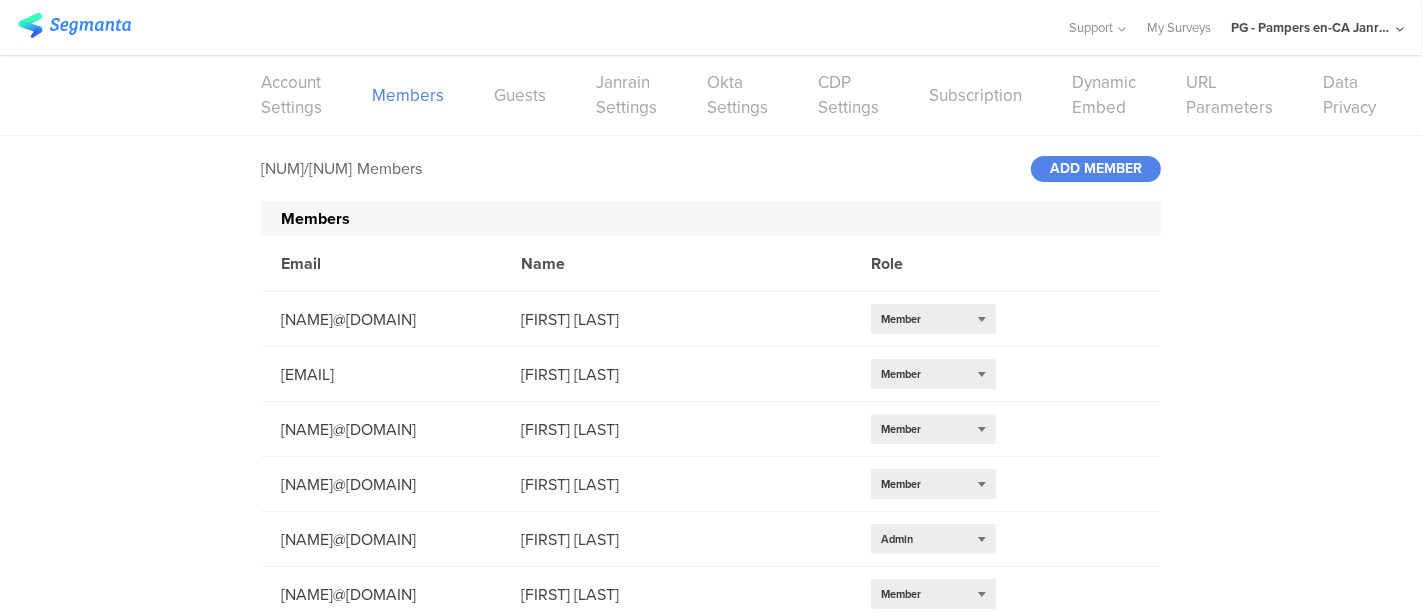 click on "PG - Pampers en-CA Janrain" at bounding box center (1311, 27) 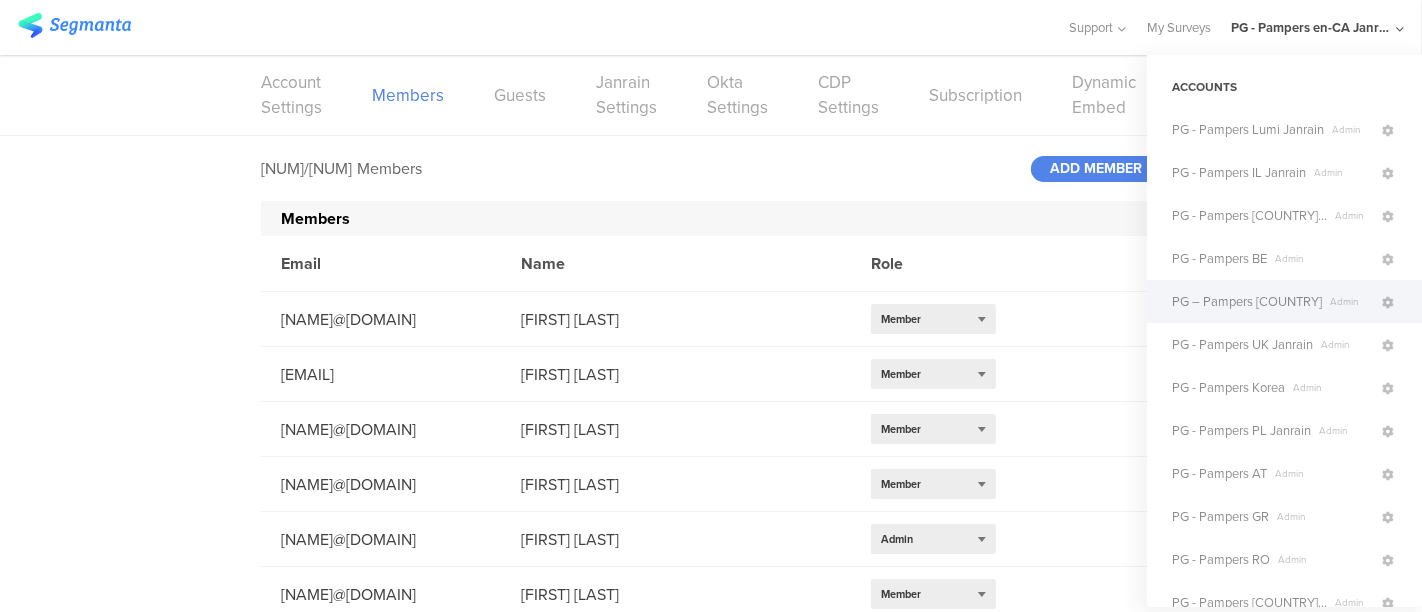 scroll, scrollTop: 365, scrollLeft: 0, axis: vertical 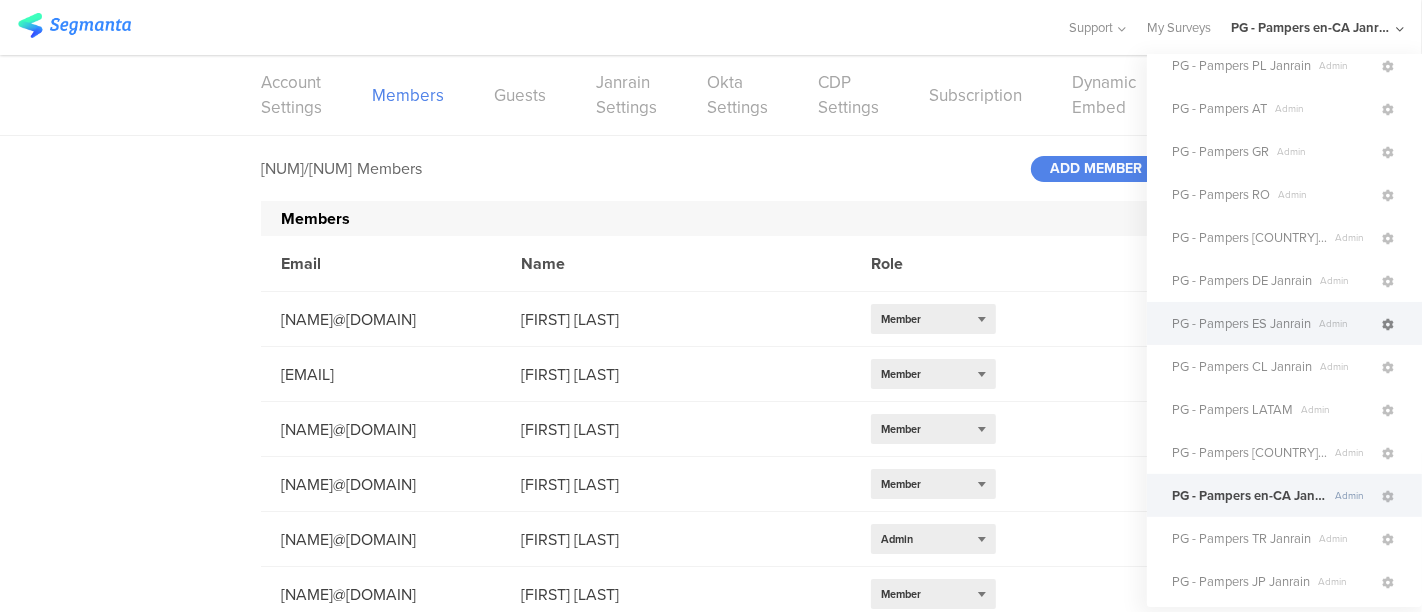 click at bounding box center [1388, 325] 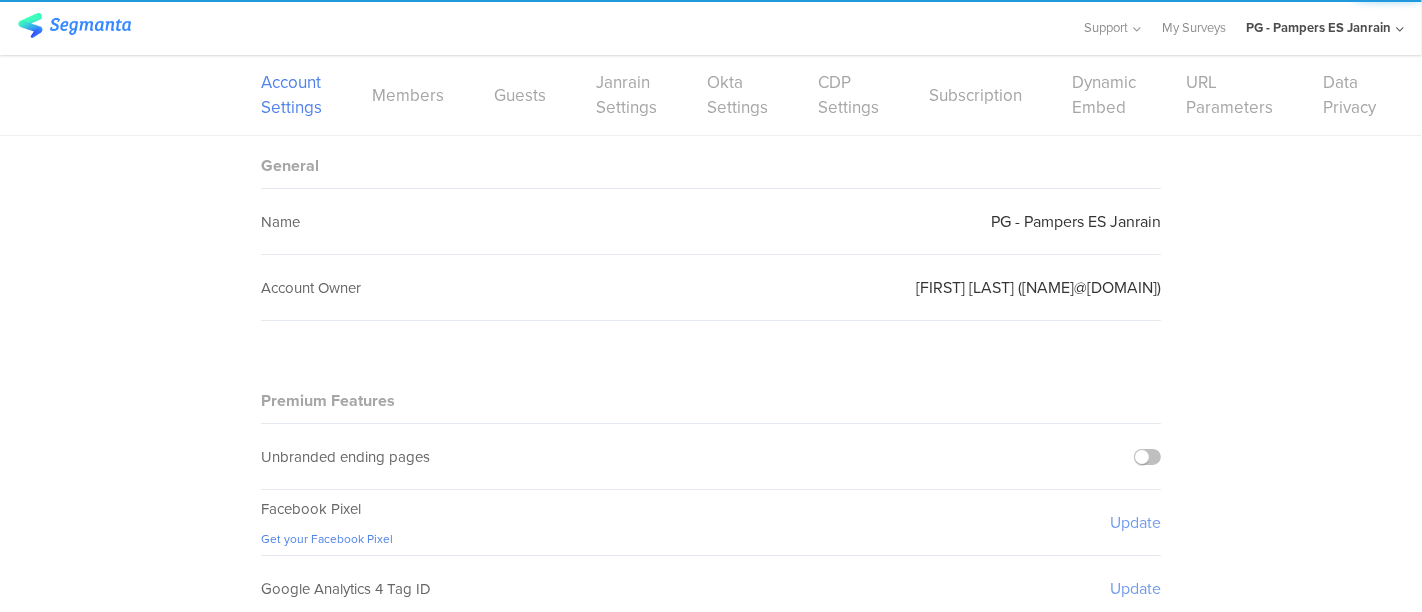 click on "Members" at bounding box center [408, 95] 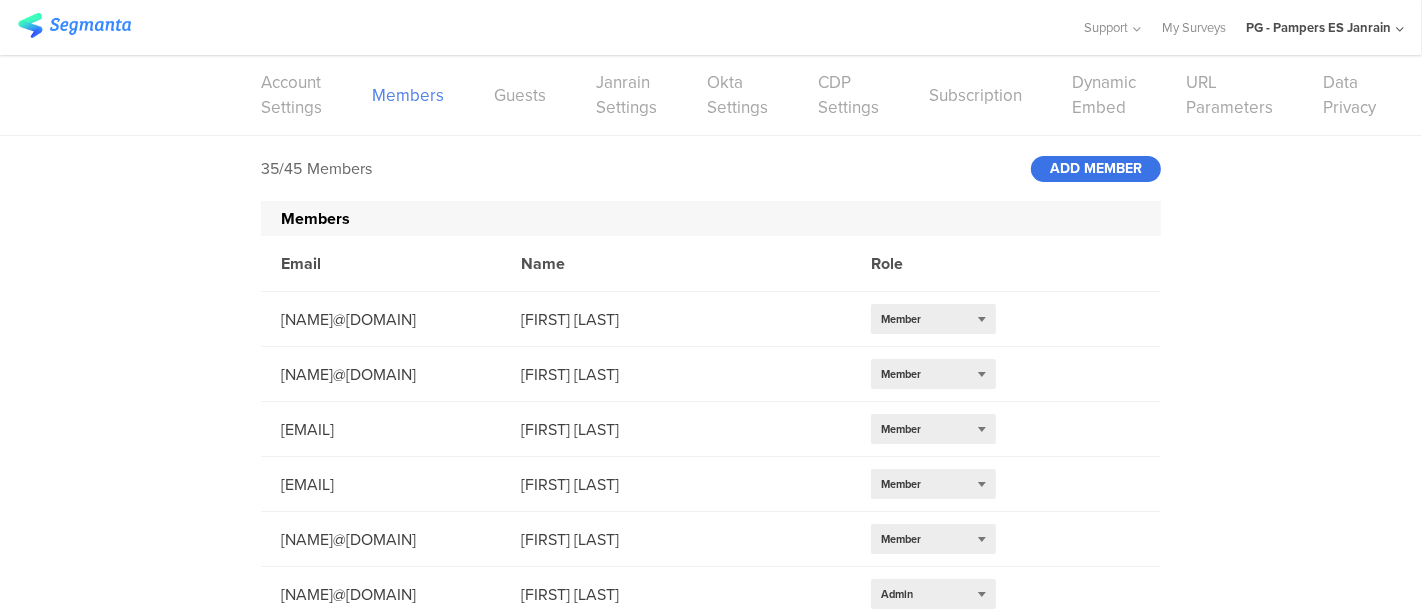 click on "ADD
MEMBER" at bounding box center (1096, 169) 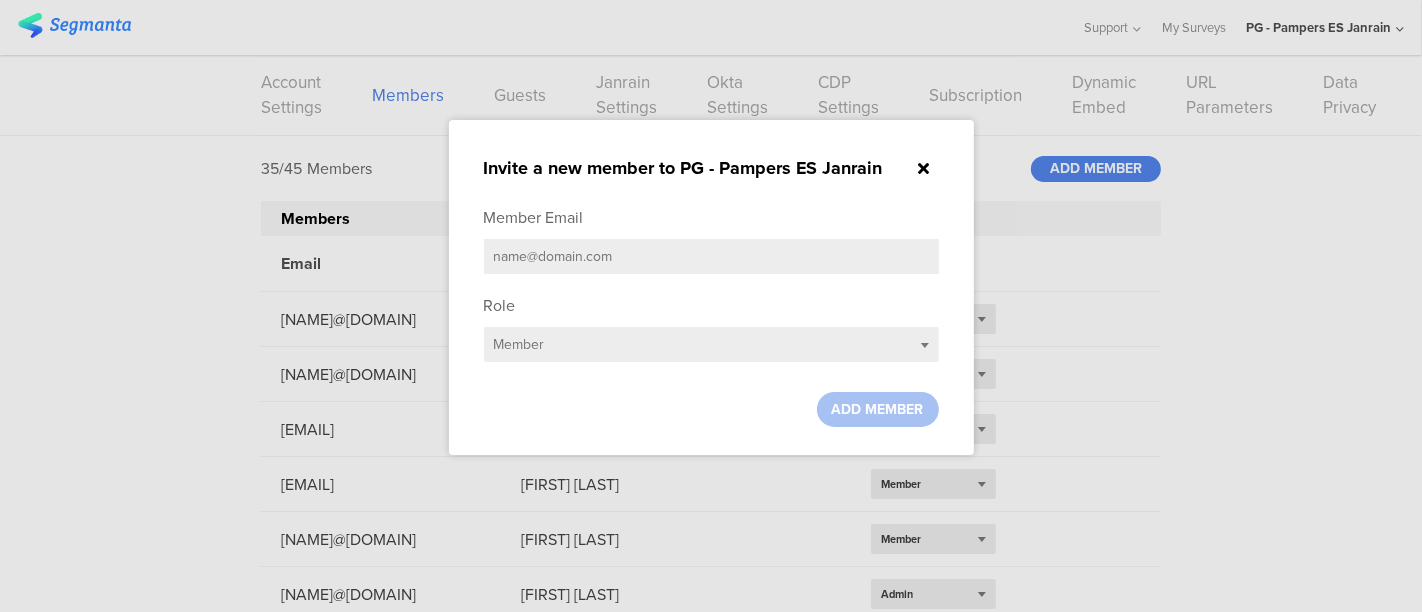 click at bounding box center (711, 256) 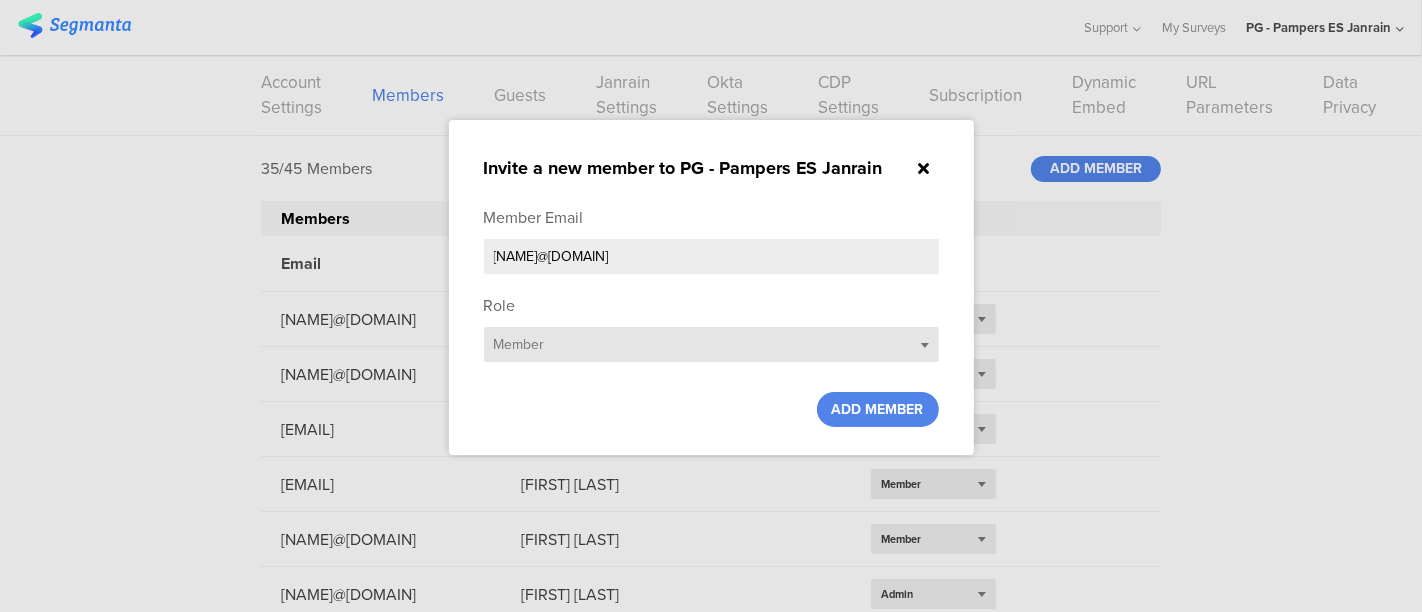 type on "[NAME]@[DOMAIN]" 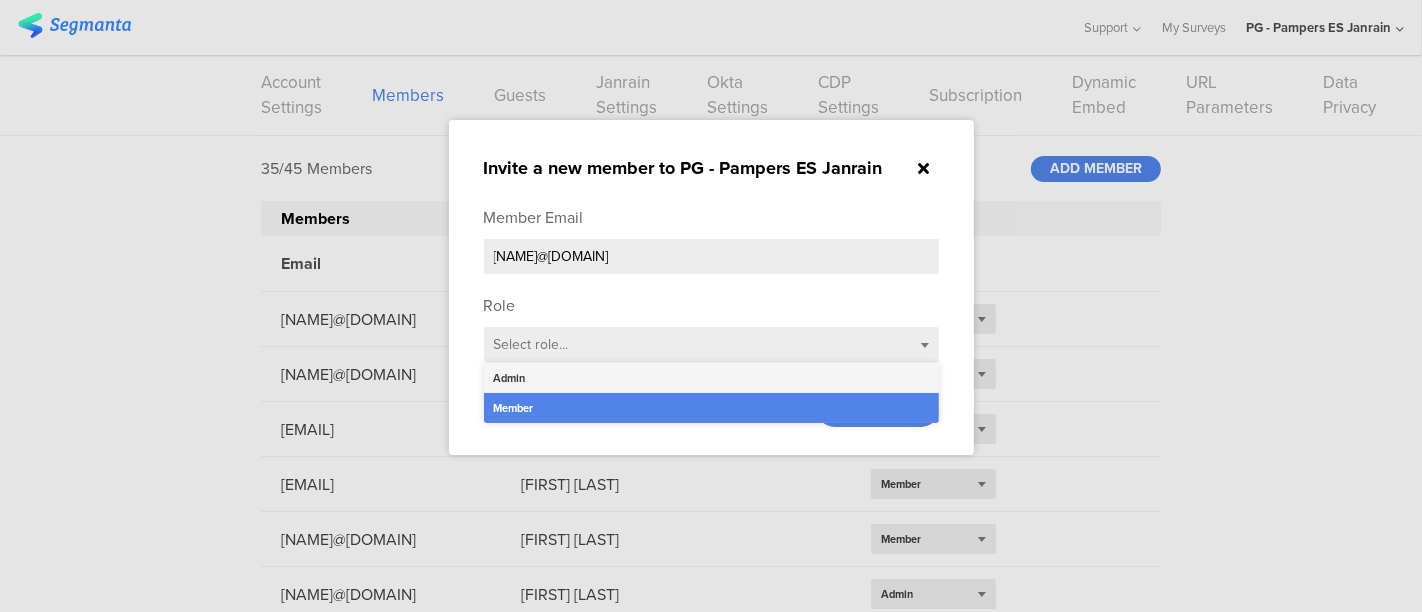 click on "Admin" at bounding box center (711, 378) 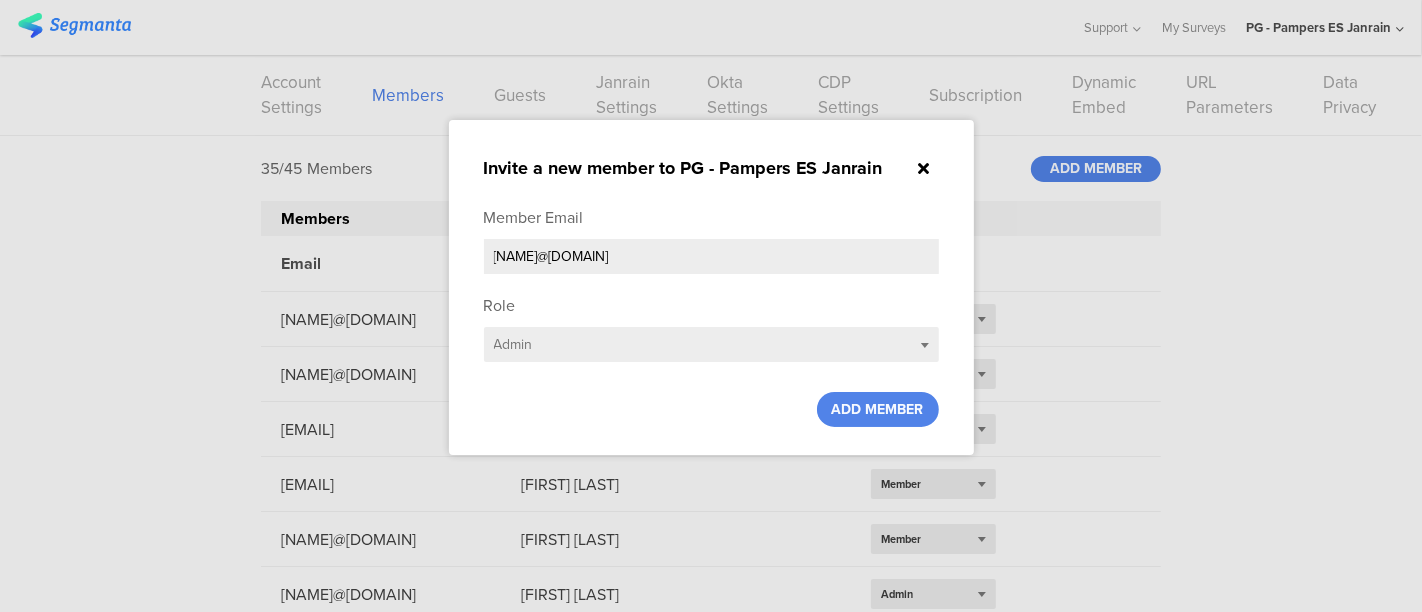 click on "ADD MEMBER" at bounding box center (711, 409) 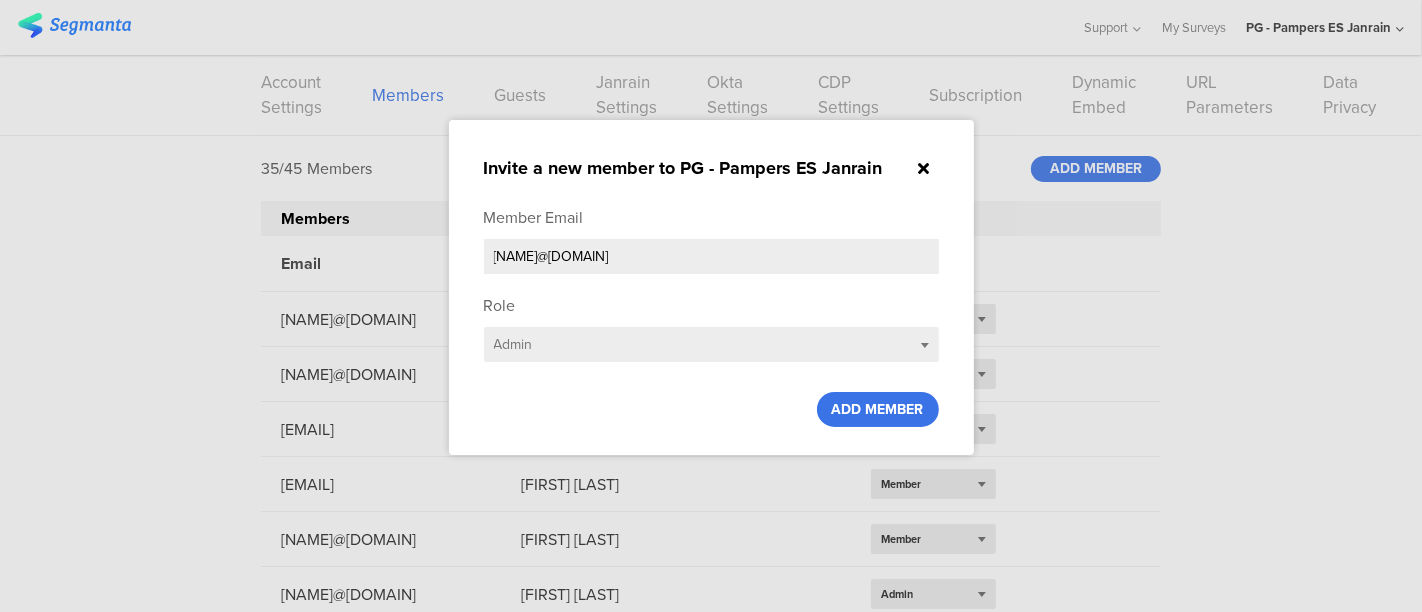 click on "ADD MEMBER" at bounding box center (878, 409) 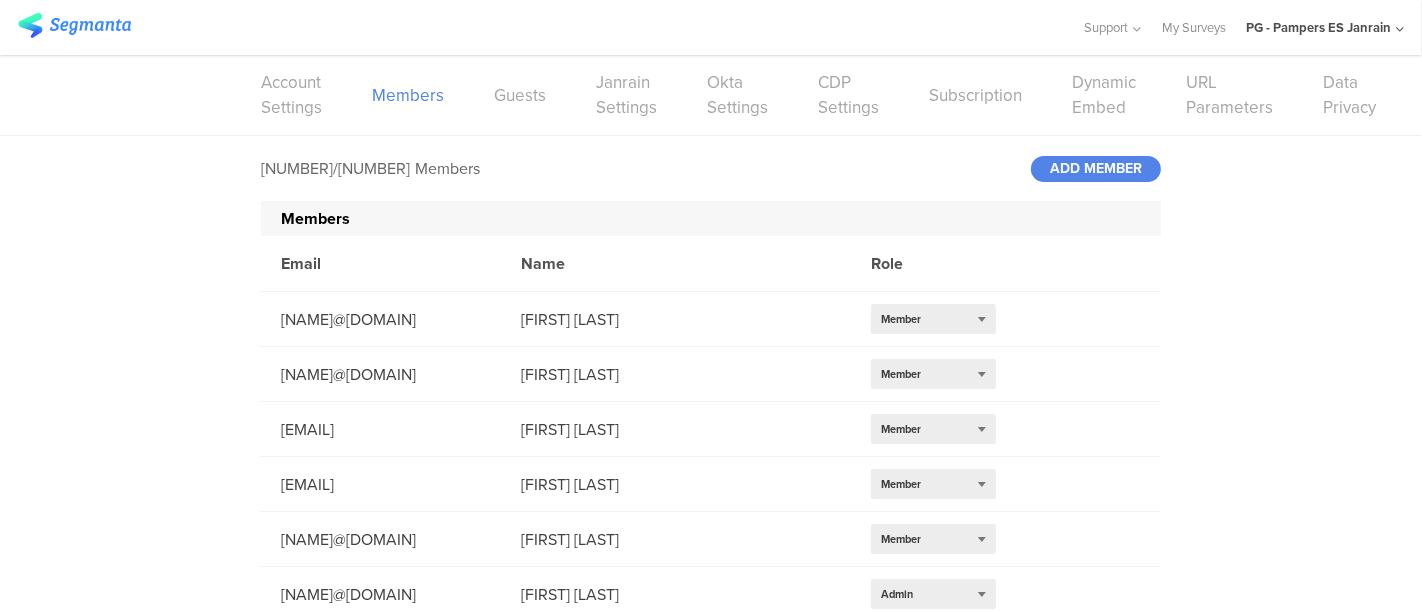 click on "PG - Pampers ES Janrain" at bounding box center (1318, 27) 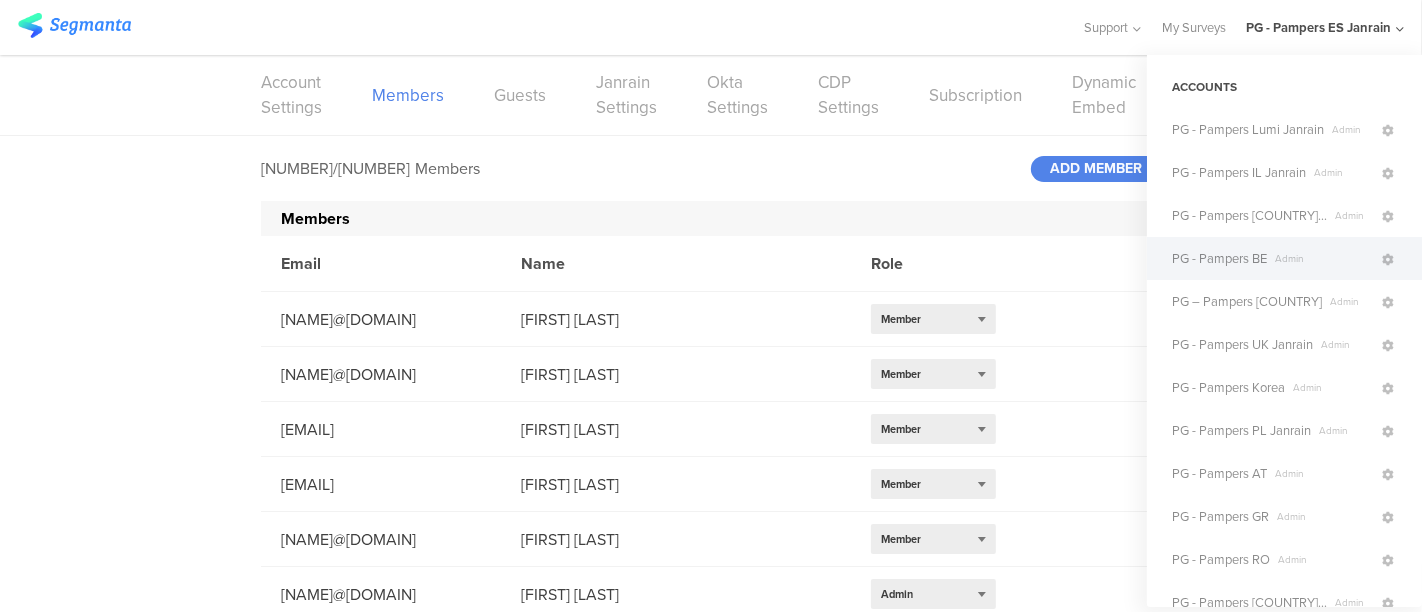 scroll, scrollTop: 280, scrollLeft: 0, axis: vertical 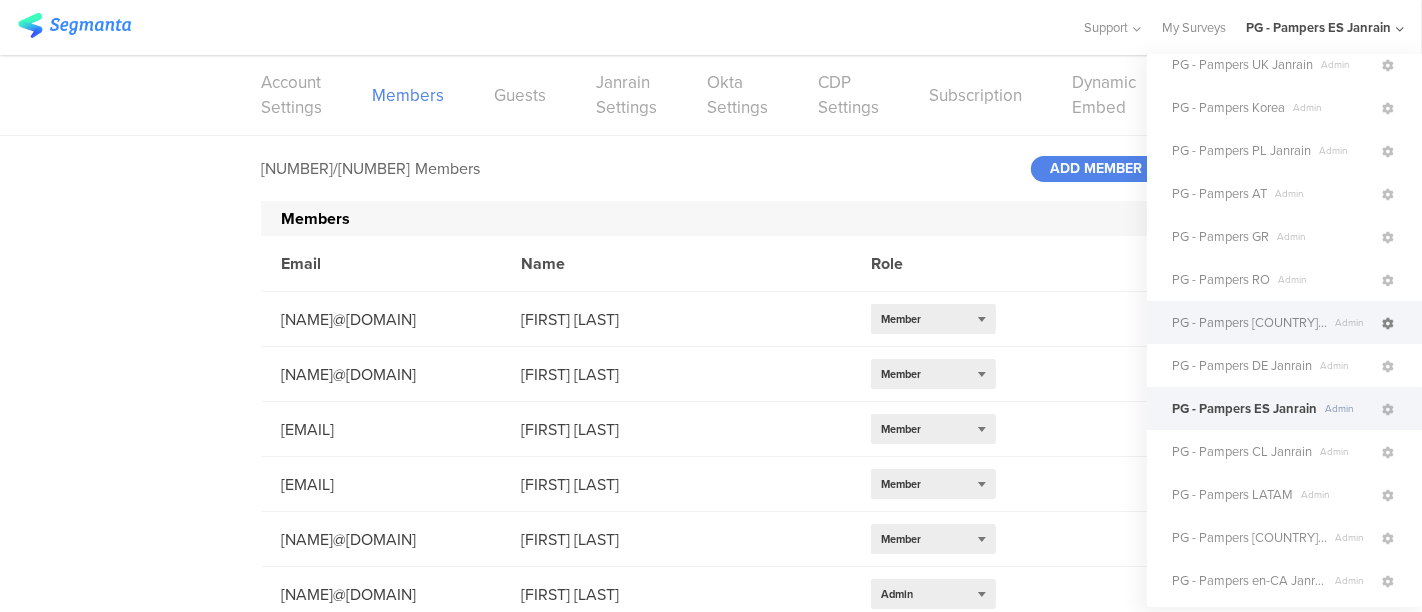 click at bounding box center [1388, 324] 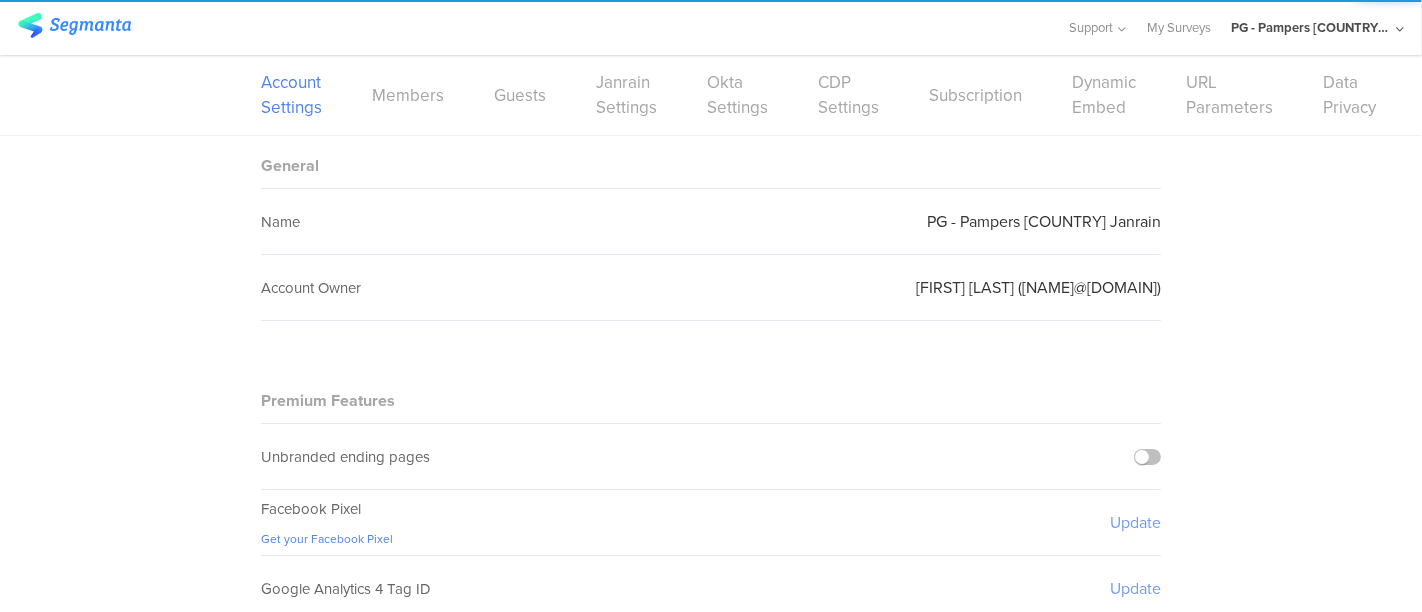 click on "Members" at bounding box center [408, 95] 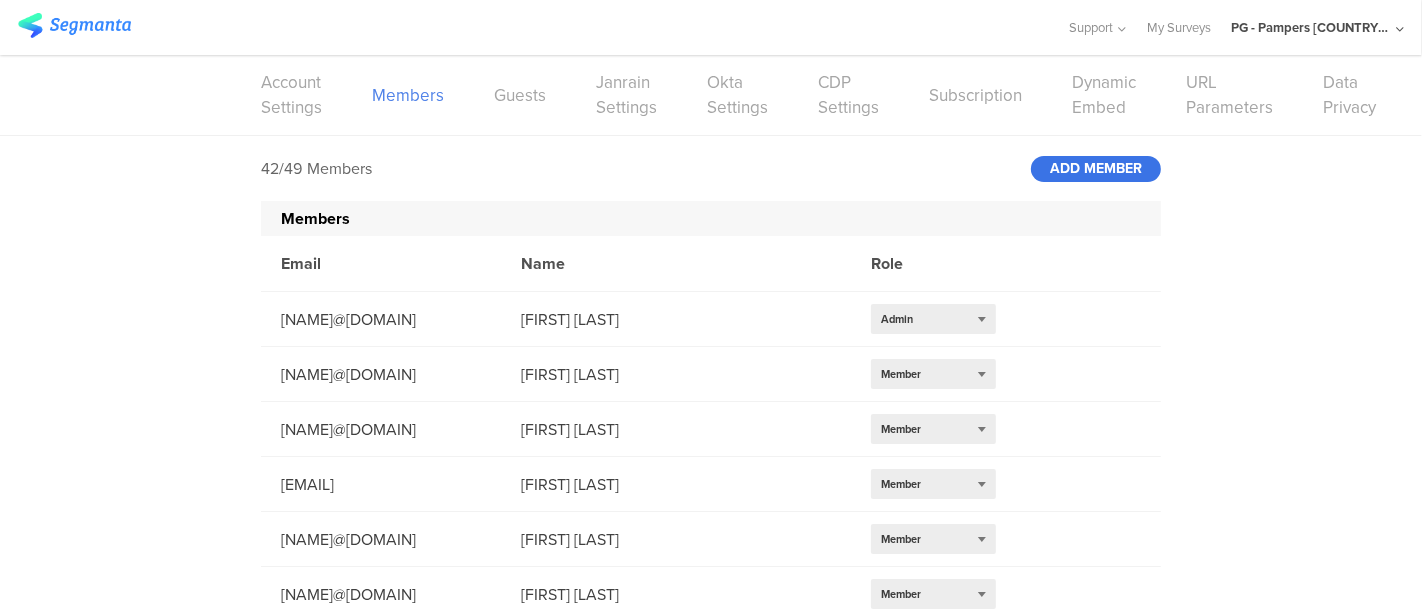 click on "ADD
MEMBER" at bounding box center (1096, 169) 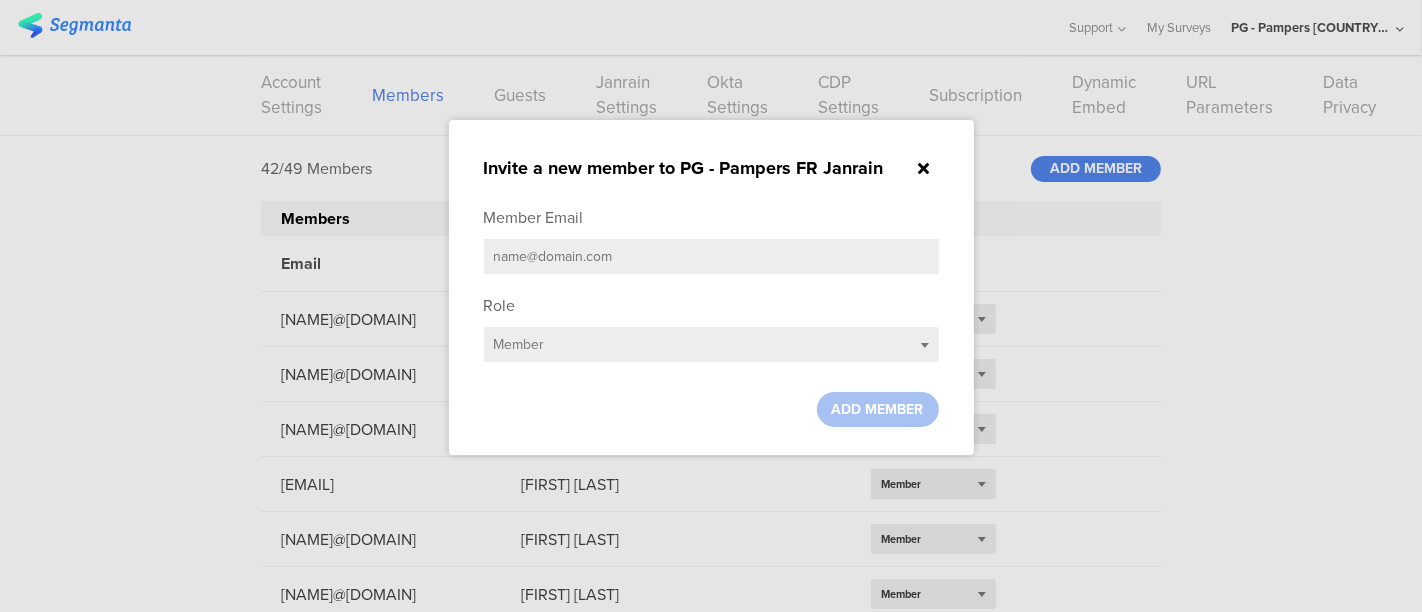 click at bounding box center (711, 256) 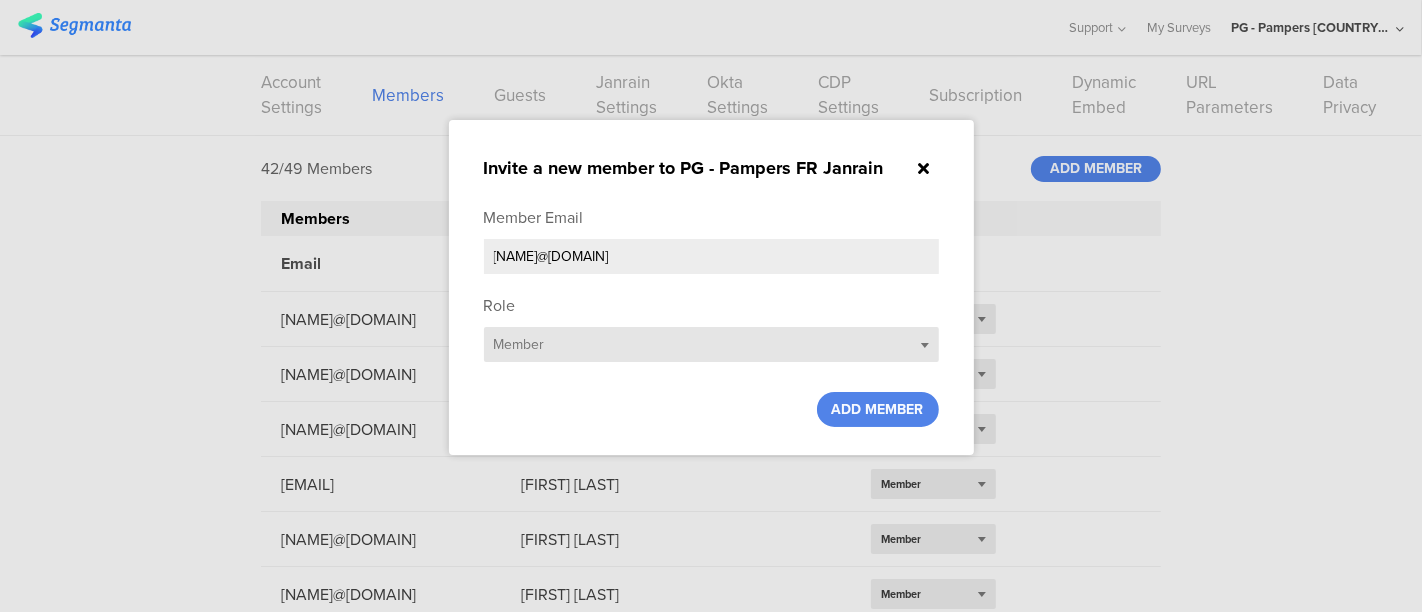 type on "[NAME]@[DOMAIN]" 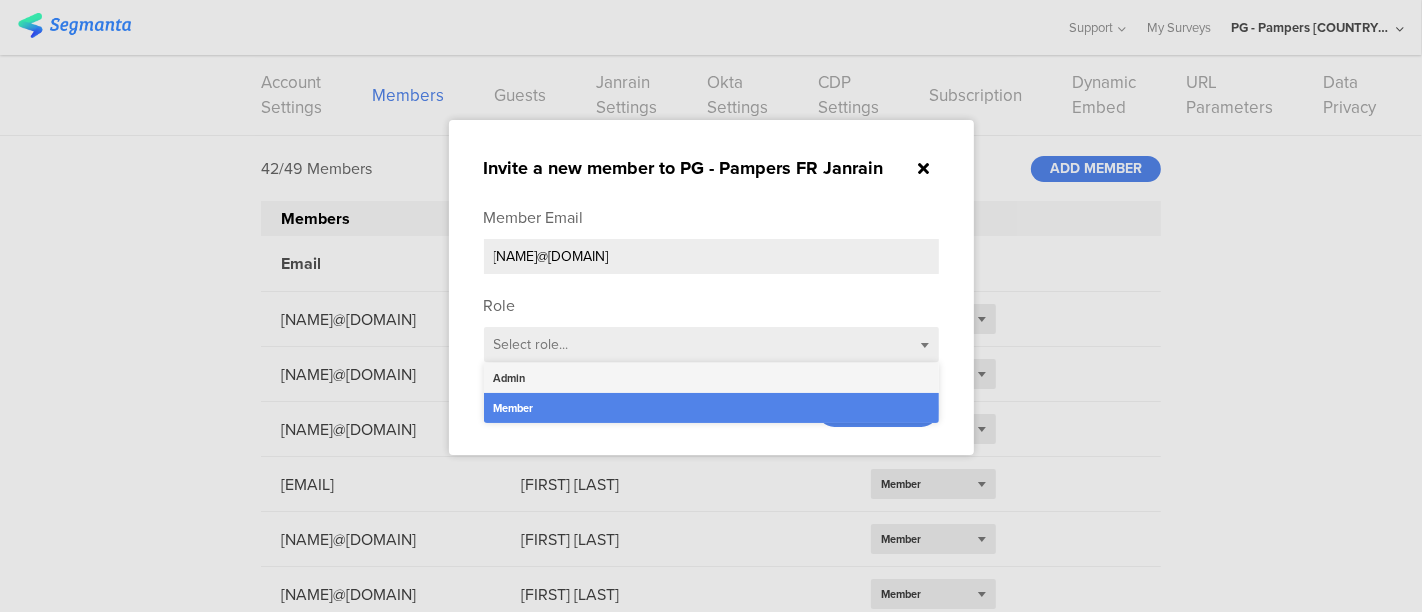 click on "Admin" at bounding box center (711, 378) 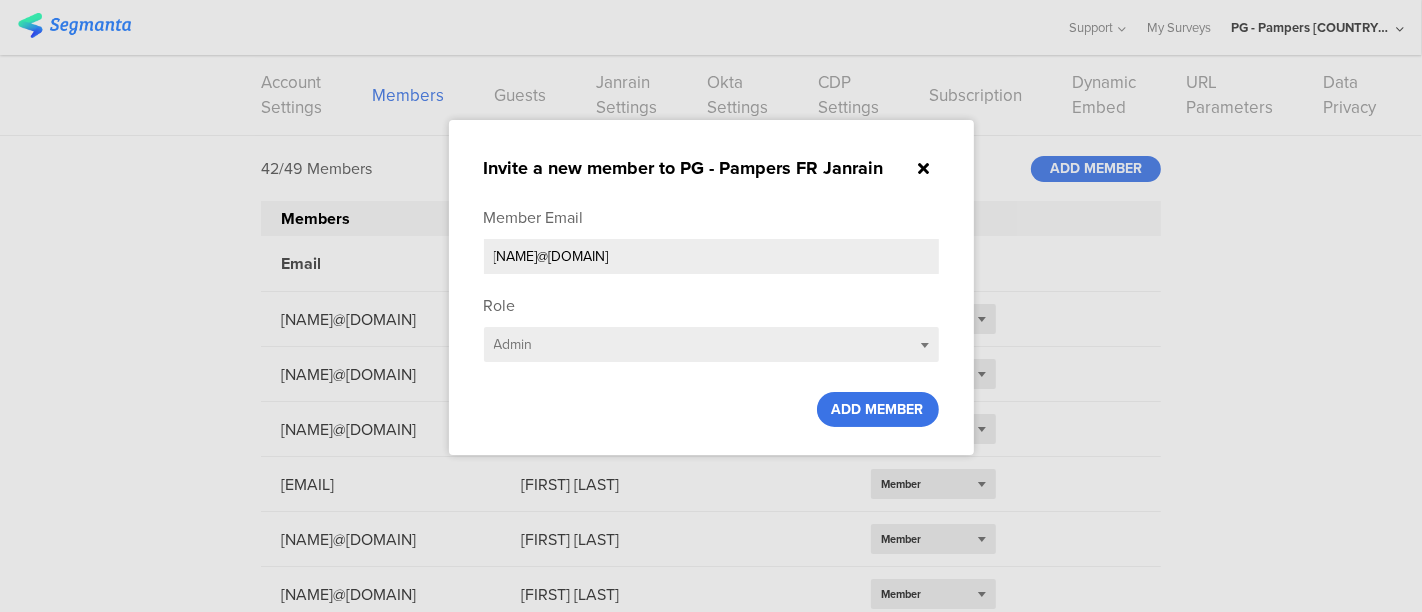 click on "ADD MEMBER" at bounding box center [878, 409] 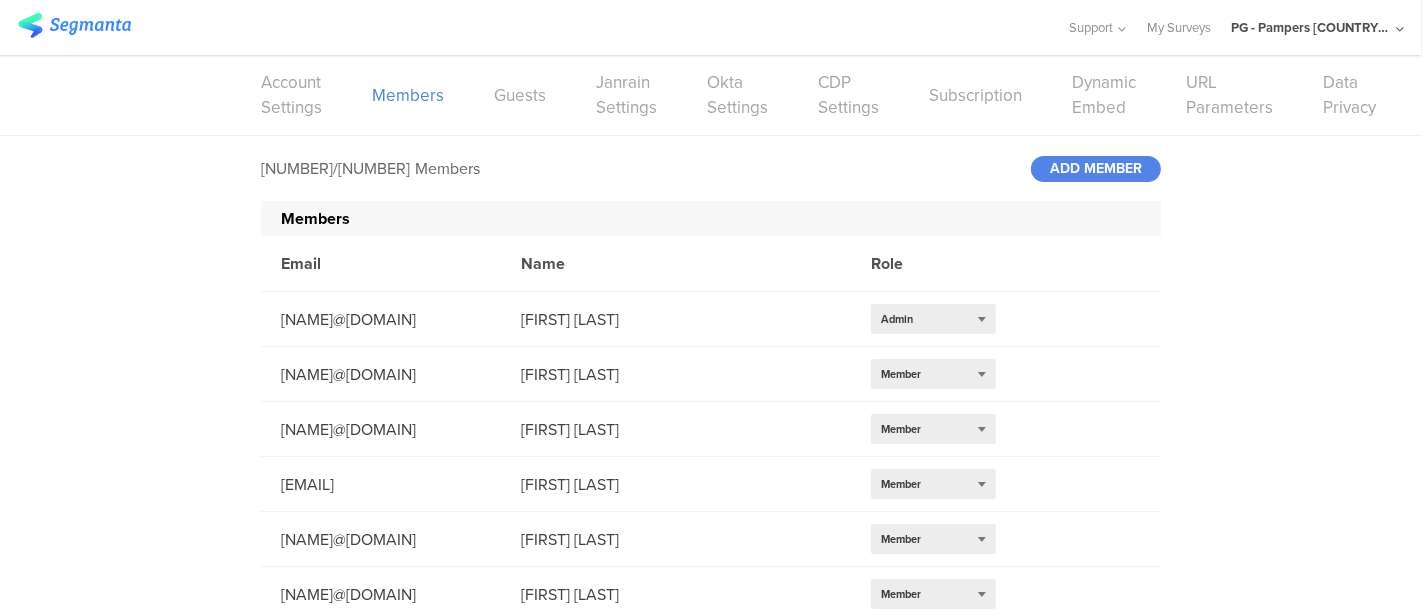 click on "PG - Pampers [COUNTRY] Janrain" at bounding box center [1311, 27] 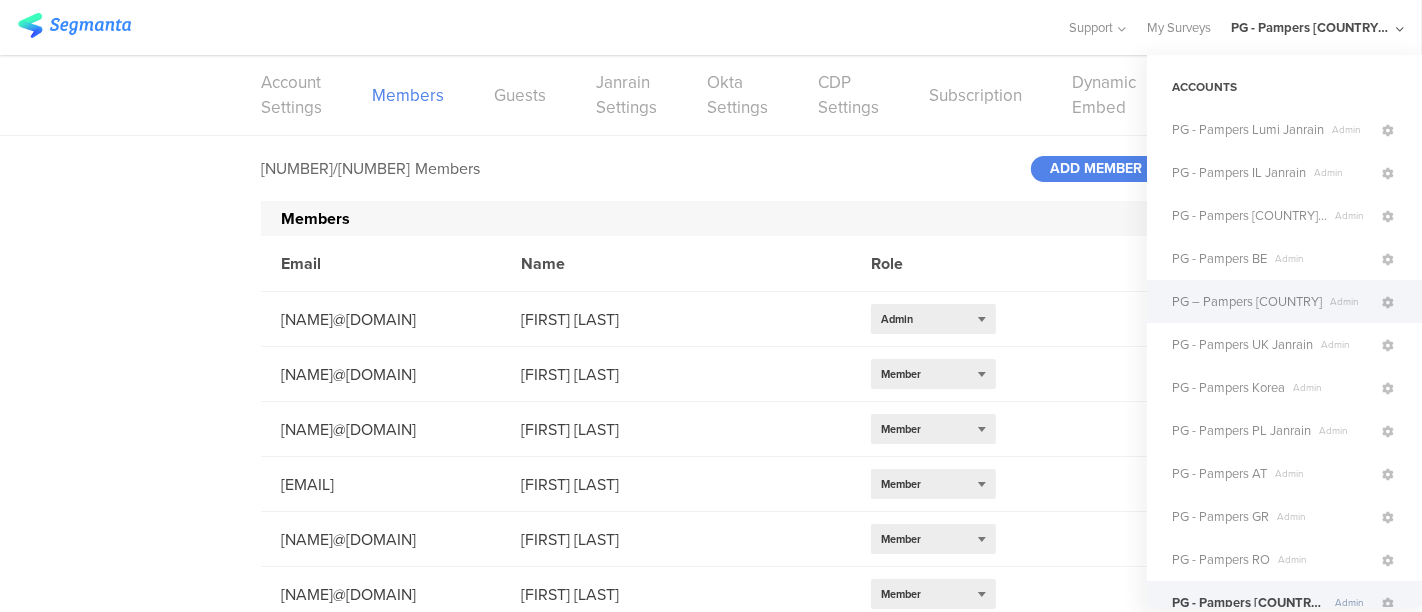 scroll, scrollTop: 623, scrollLeft: 0, axis: vertical 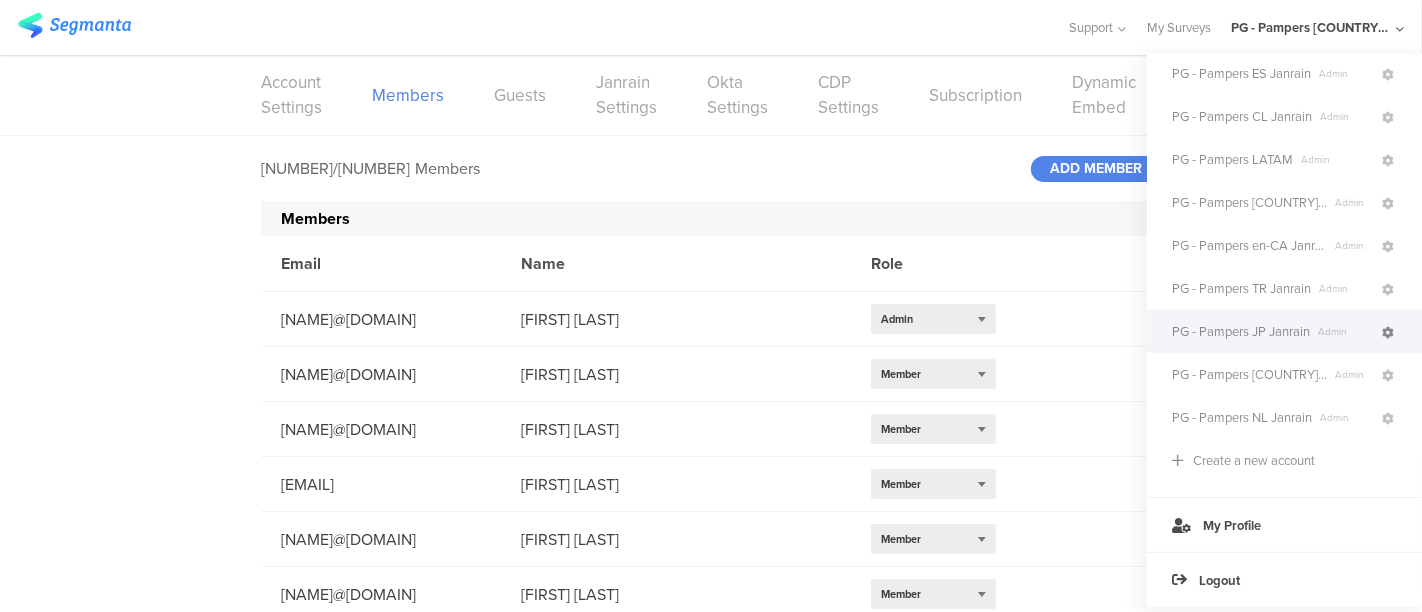 click at bounding box center (1388, 333) 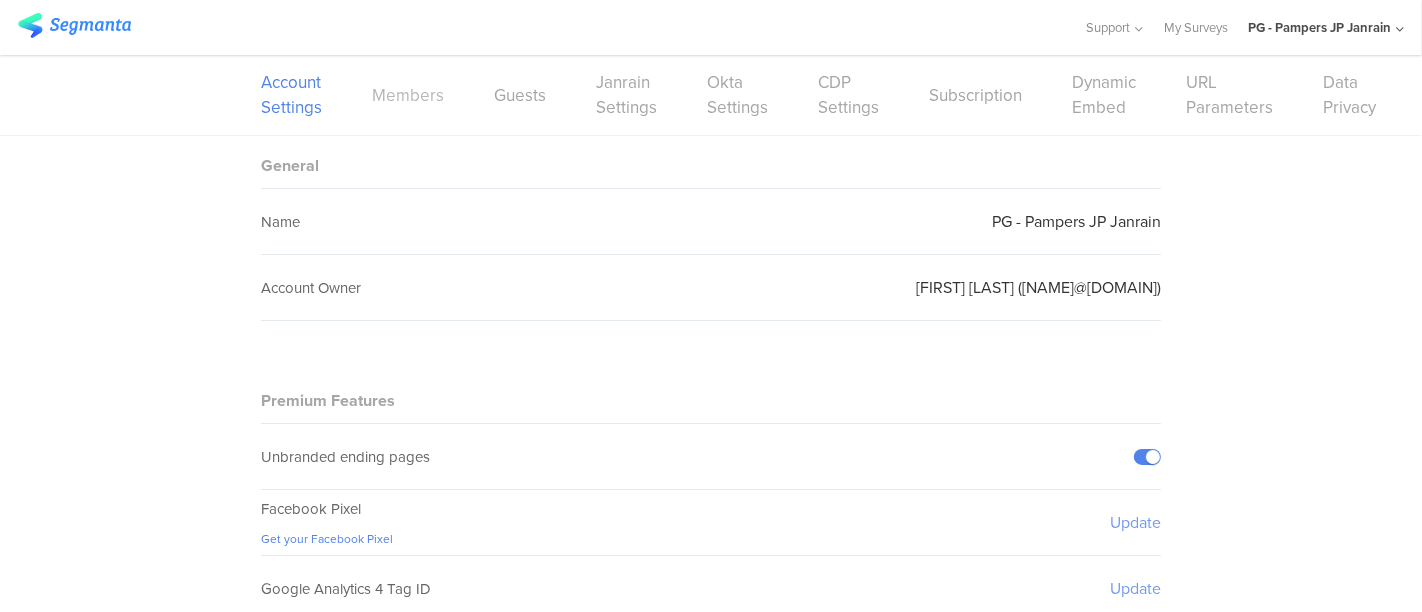 click on "Members" at bounding box center (408, 95) 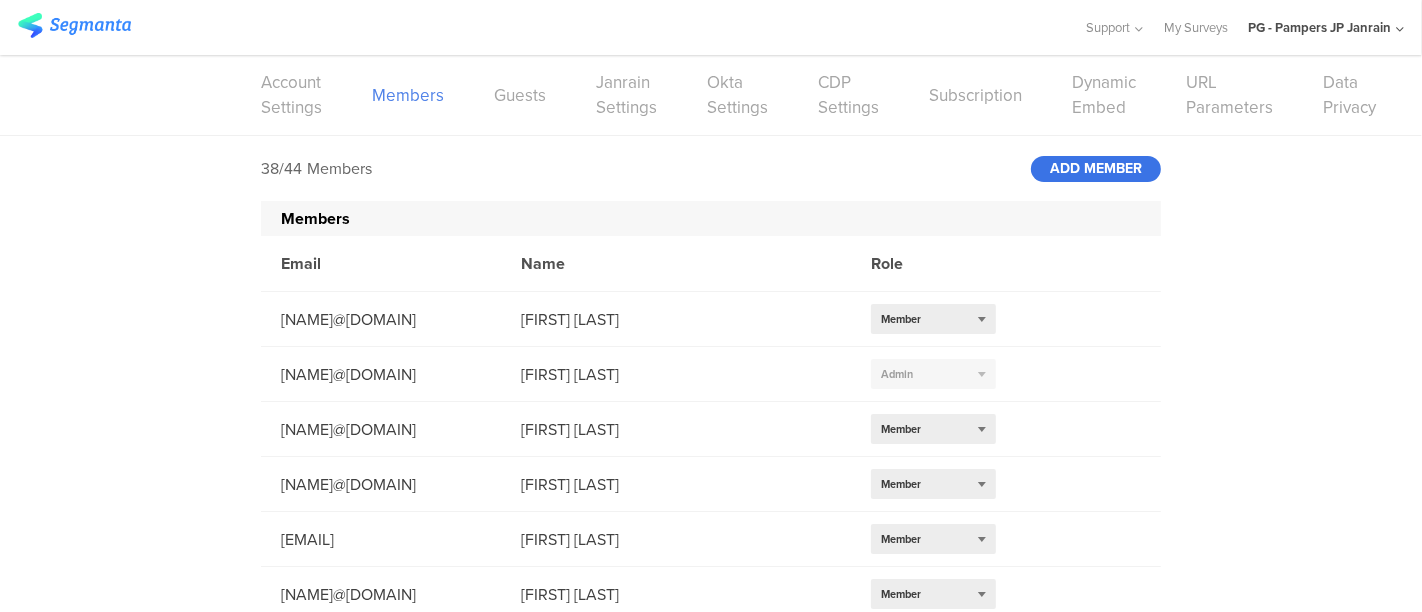 click on "ADD
MEMBER" at bounding box center (1096, 169) 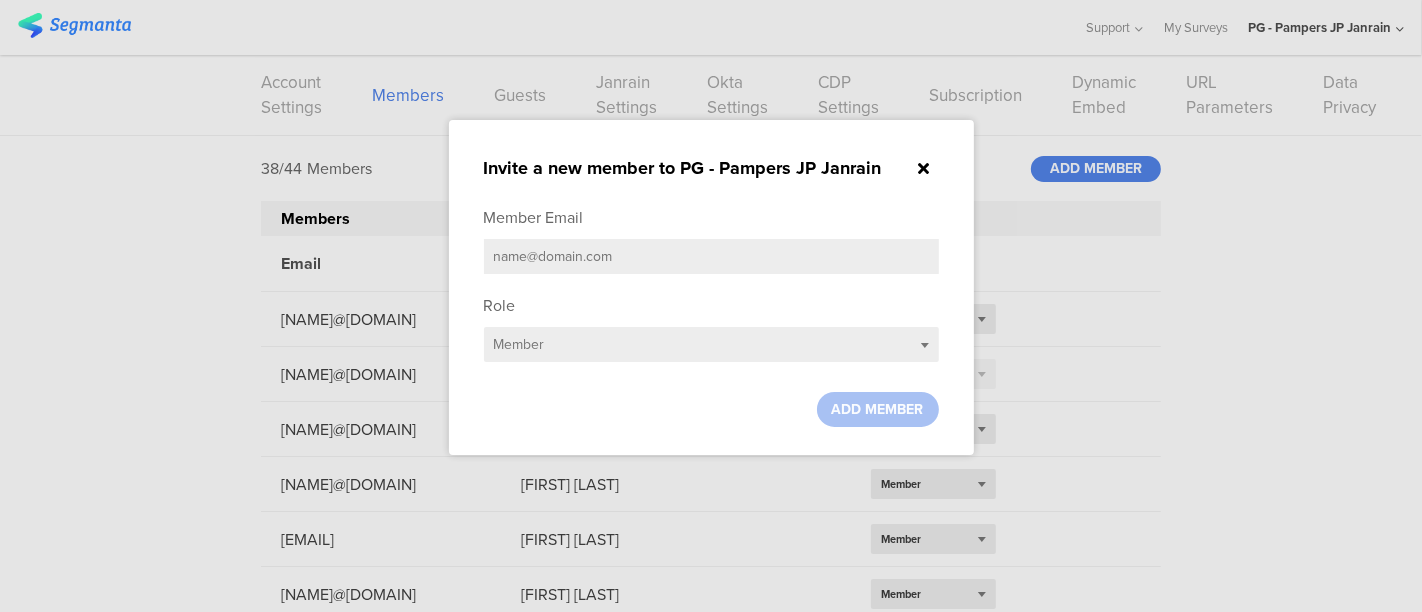 click at bounding box center (711, 256) 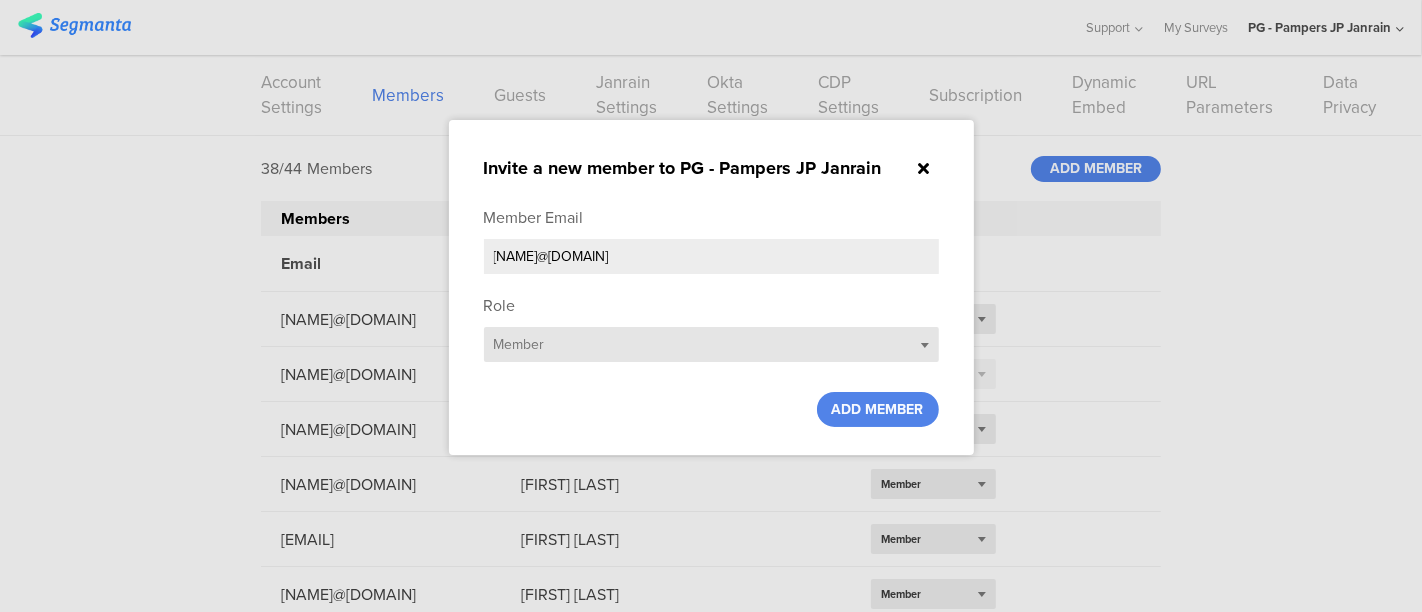type on "[NAME]@[DOMAIN]" 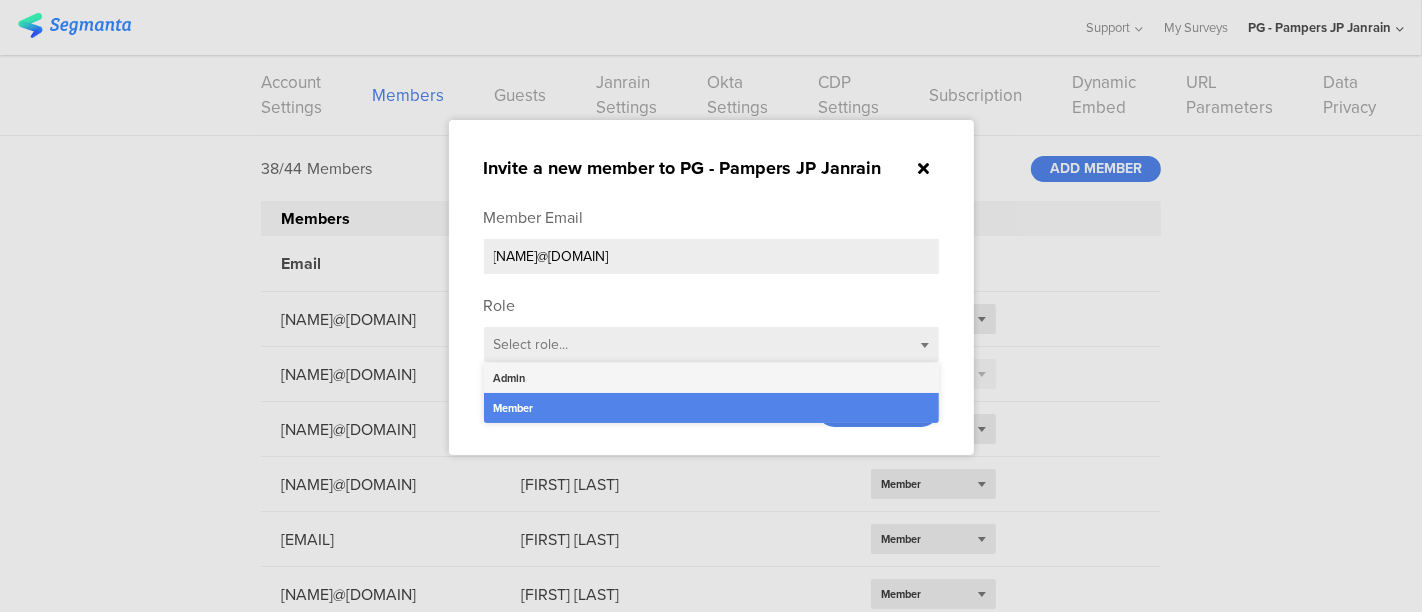 click on "Admin" at bounding box center [711, 378] 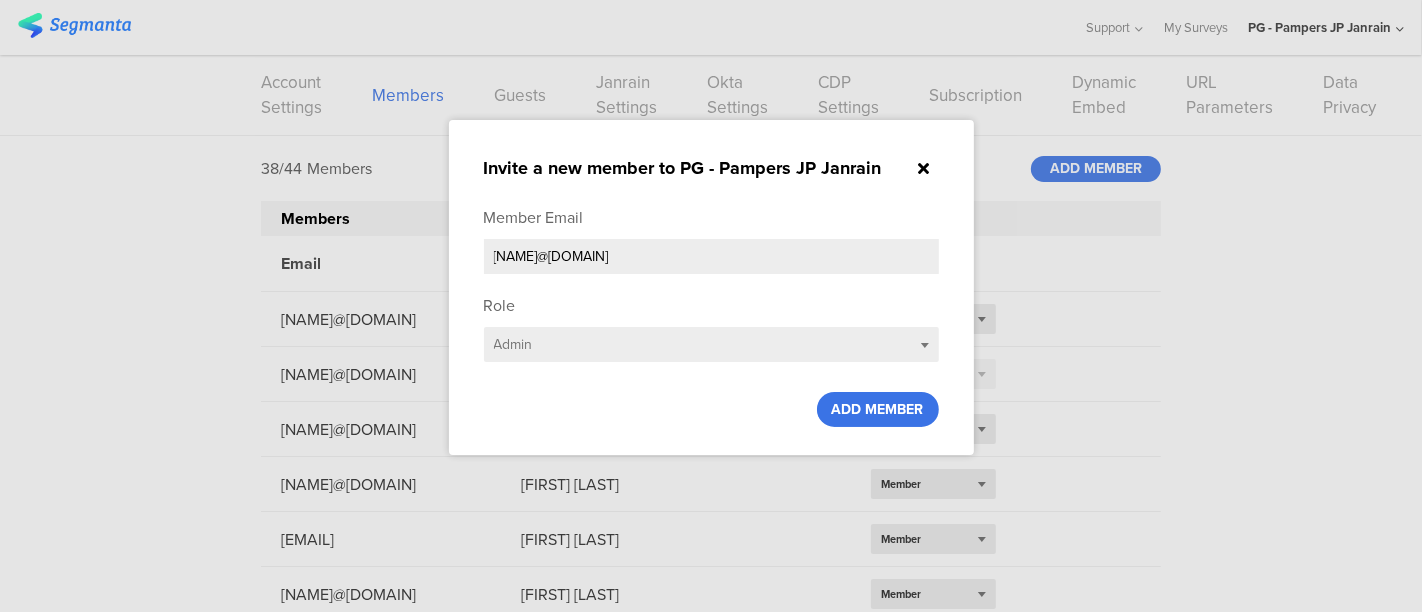 click on "ADD MEMBER" at bounding box center (878, 409) 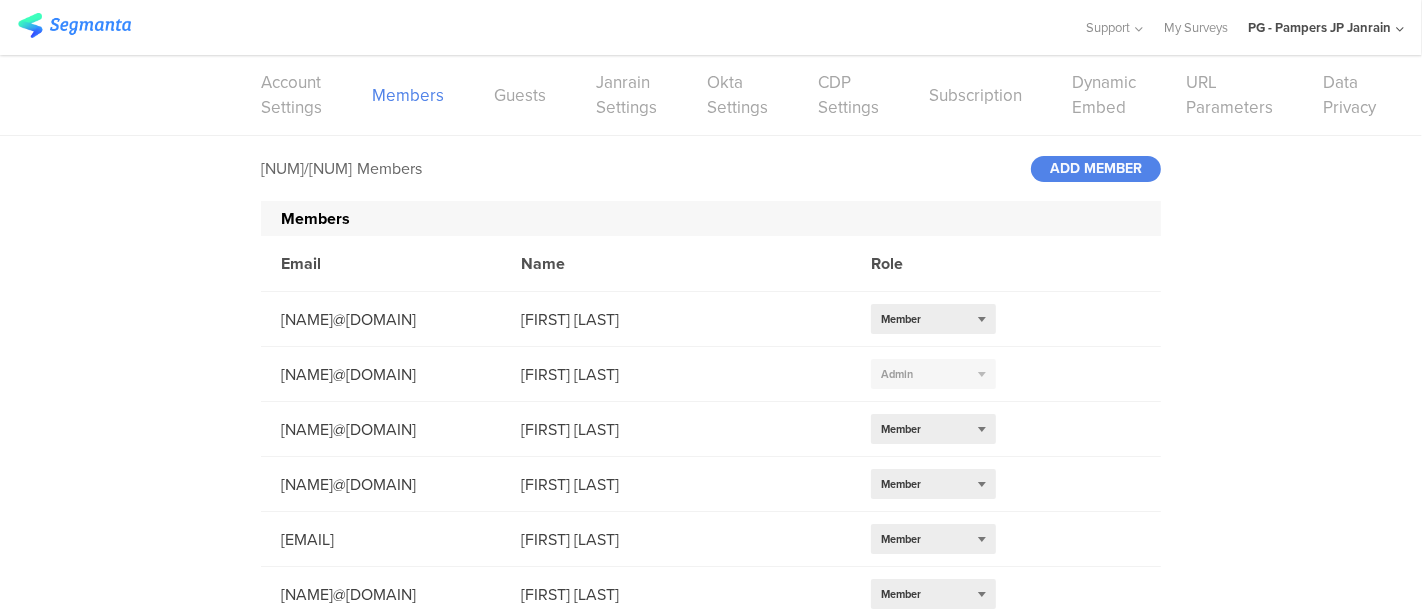 click on "PG - Pampers JP Janrain" at bounding box center [1319, 27] 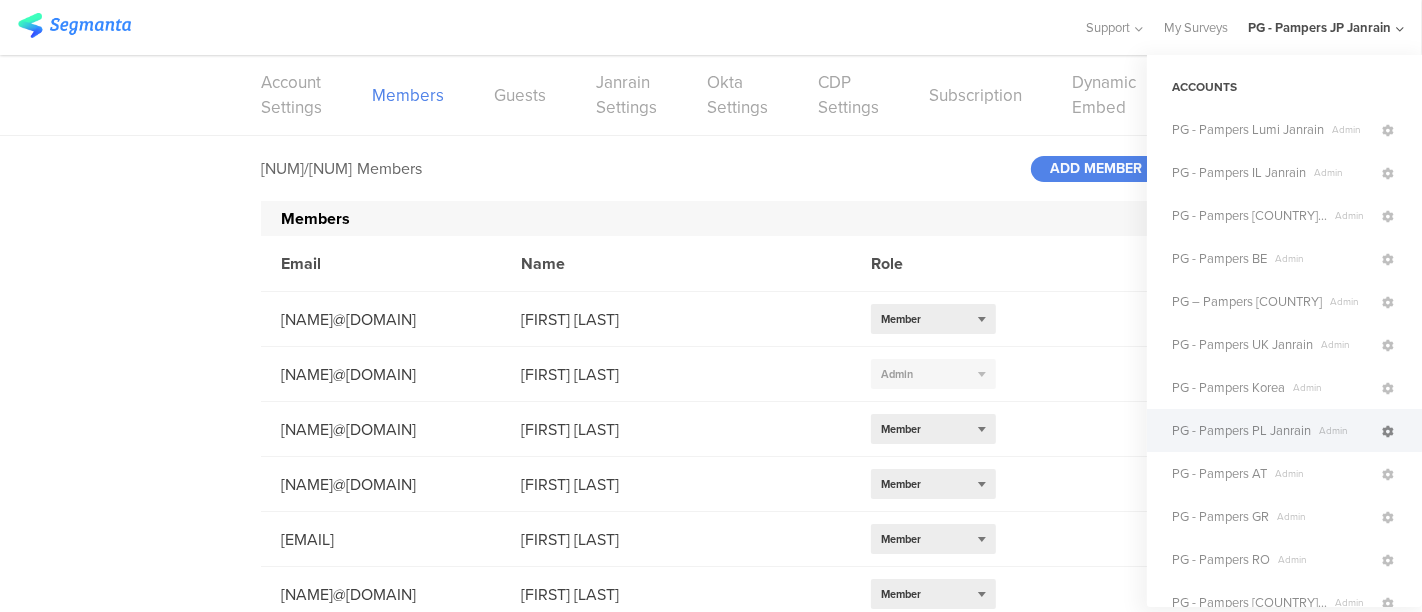 click at bounding box center (1388, 432) 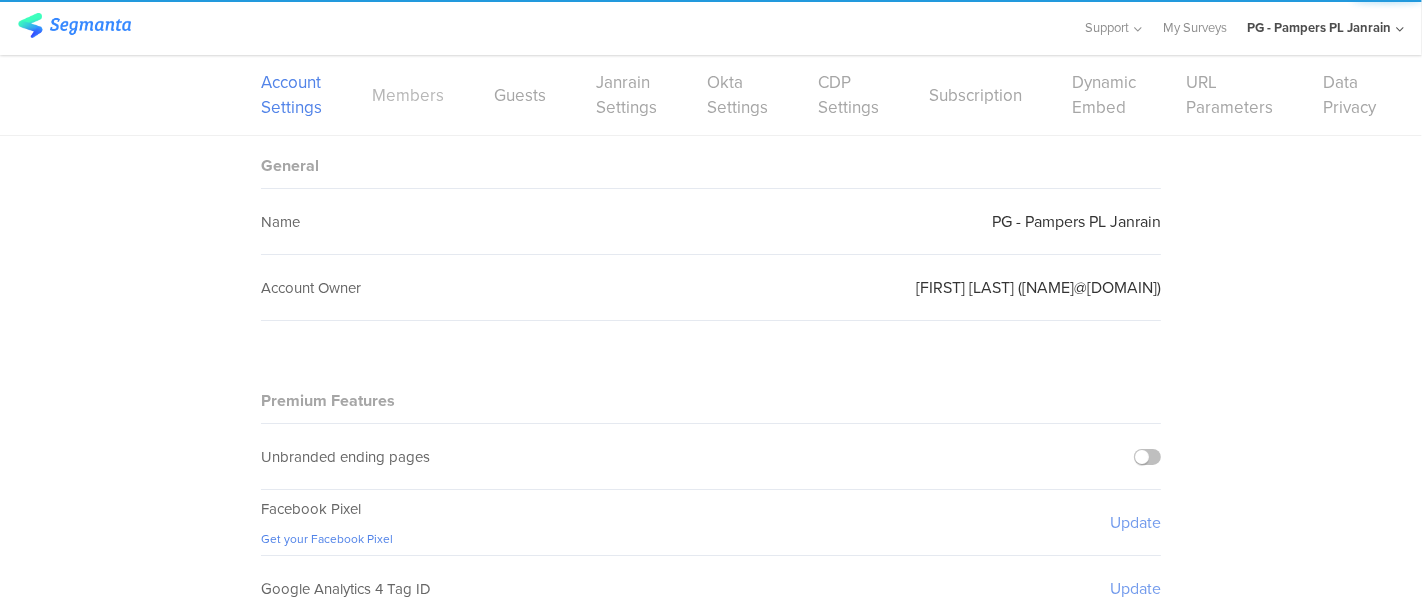 click on "Members" at bounding box center [408, 95] 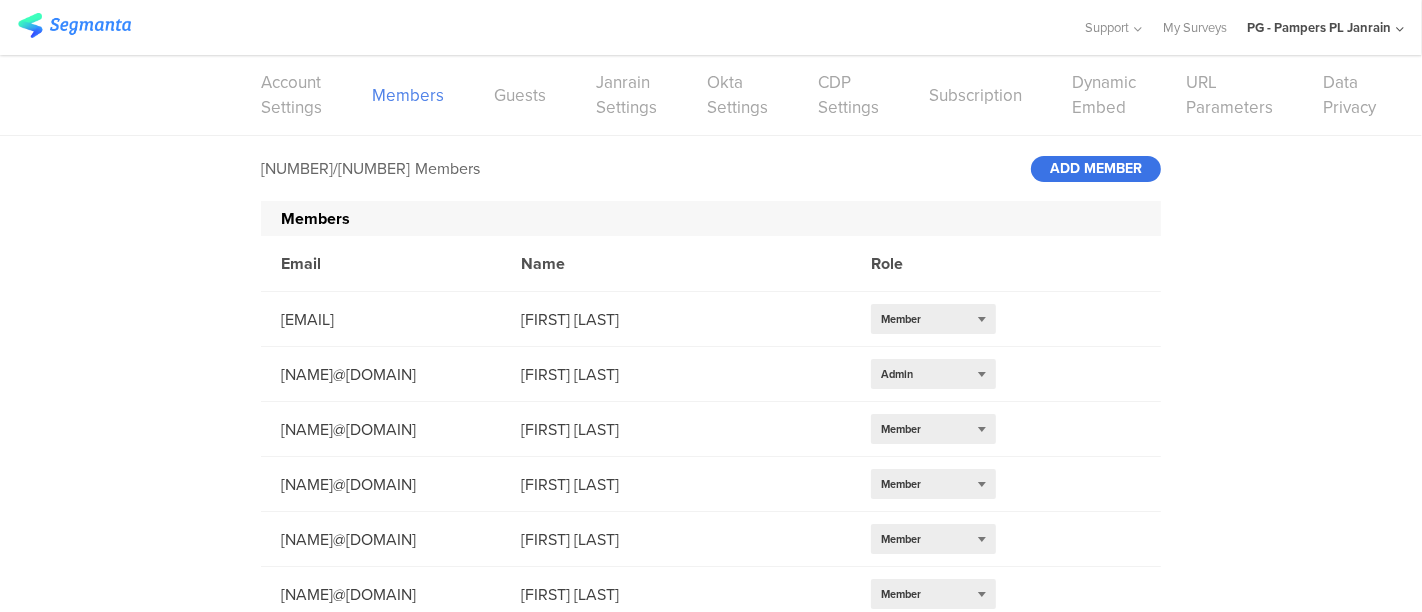 click on "ADD
MEMBER" at bounding box center (1096, 169) 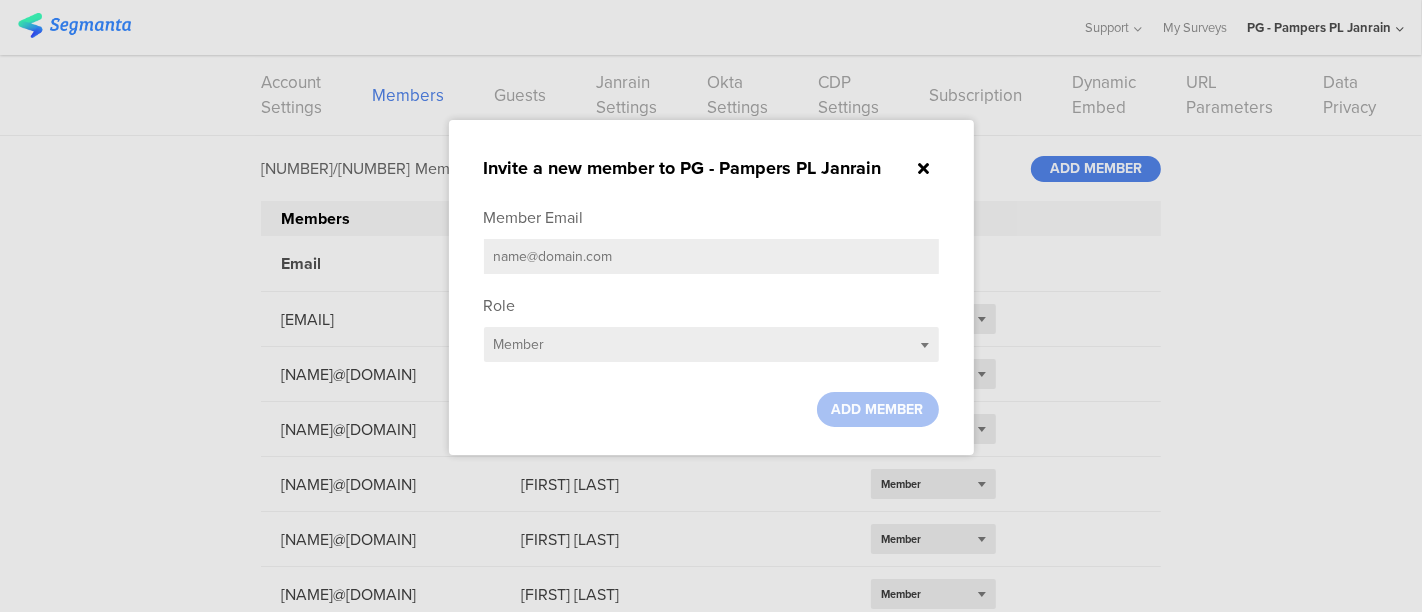 click at bounding box center [711, 256] 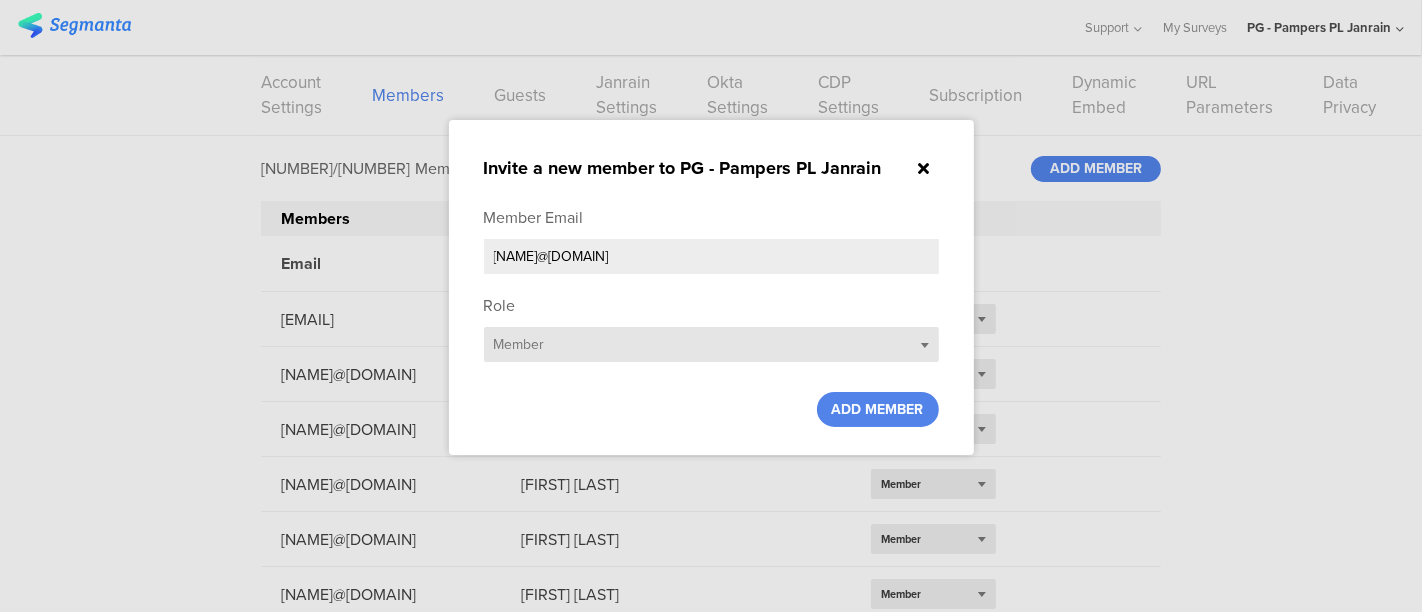 type on "[NAME]@[DOMAIN]" 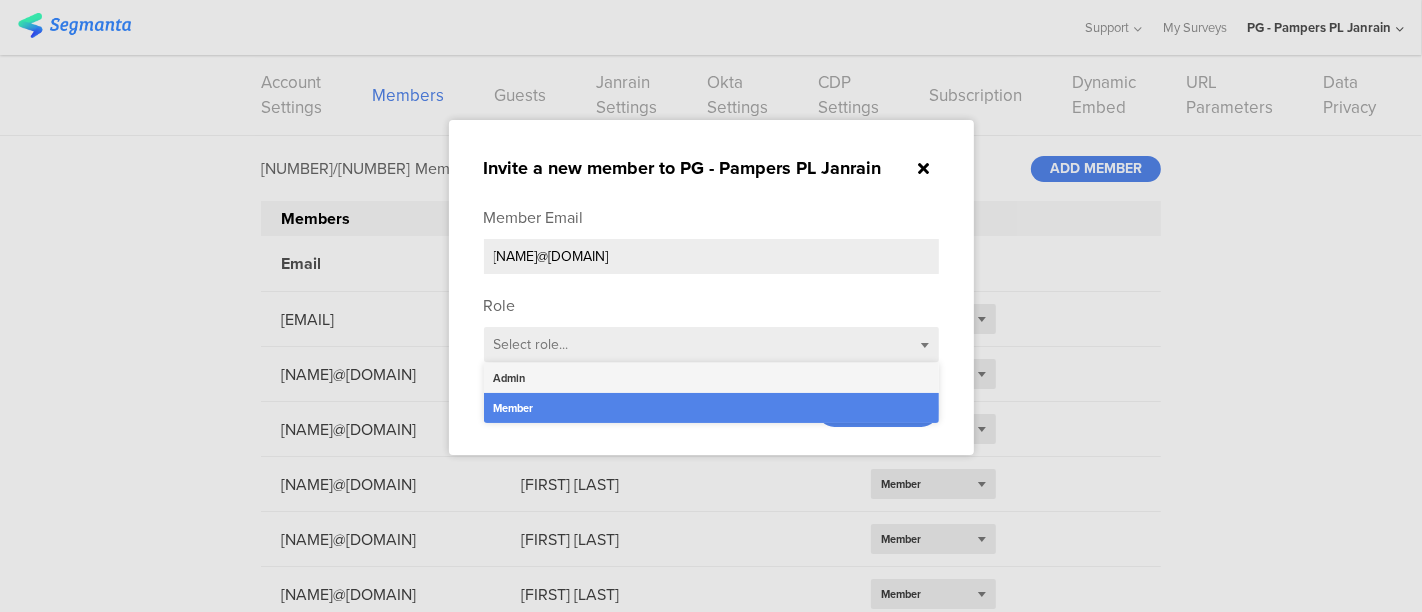 click on "Admin" at bounding box center [711, 378] 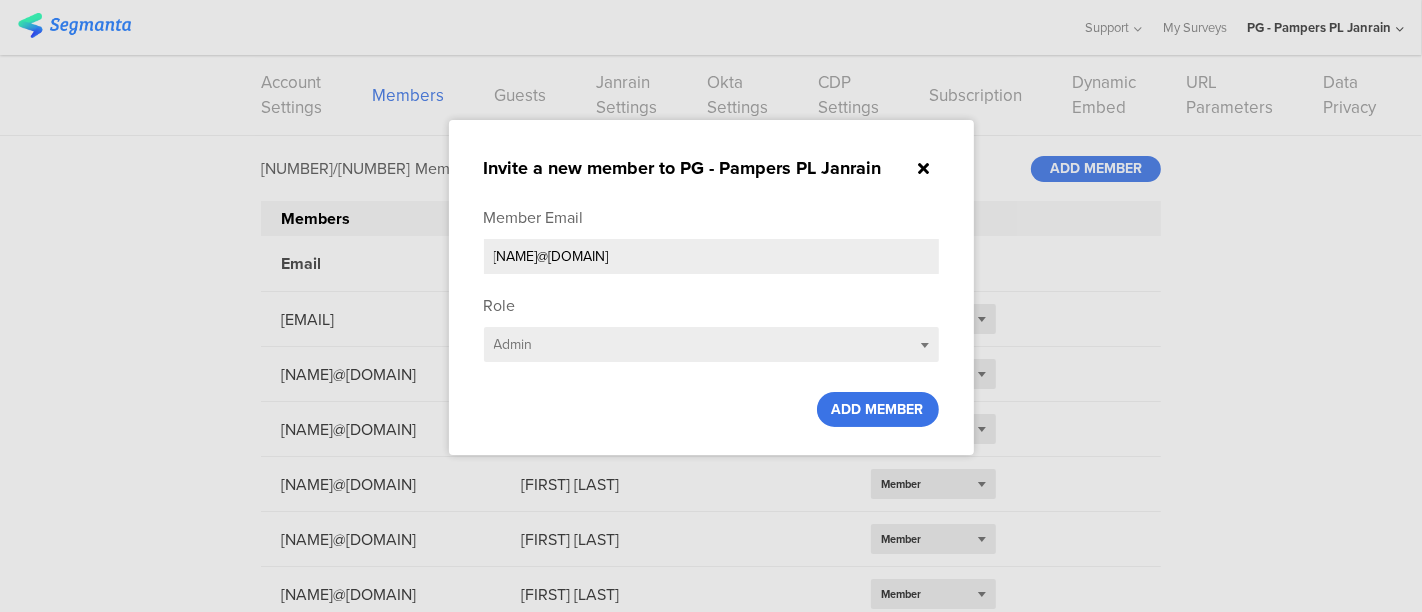 click on "ADD MEMBER" at bounding box center [878, 409] 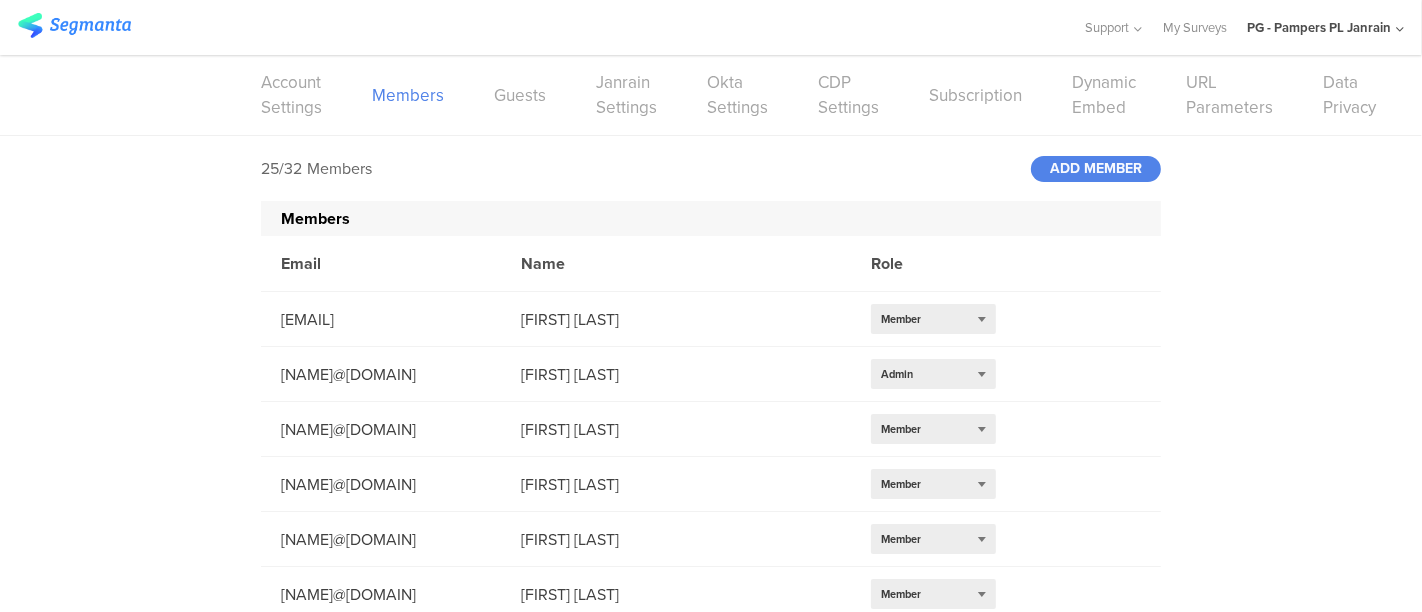 click on "PG - Pampers PL Janrain" at bounding box center [1319, 27] 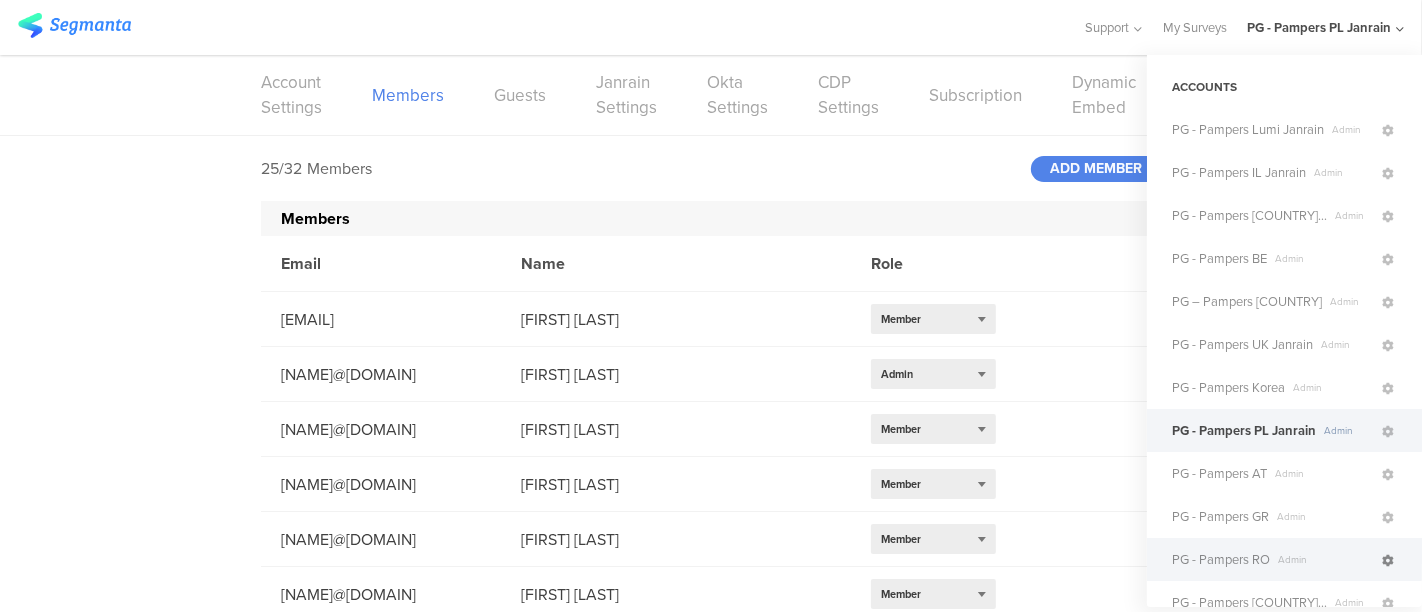 click at bounding box center (1388, 559) 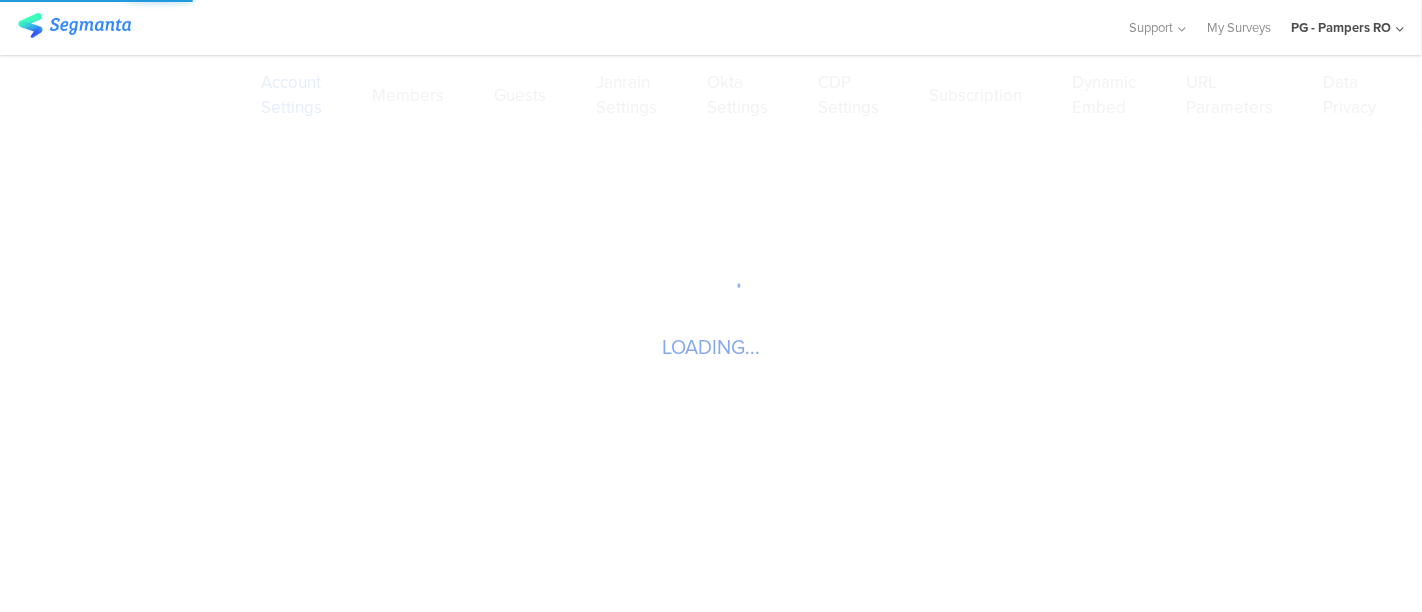 click on "LOADING..." at bounding box center [711, 306] 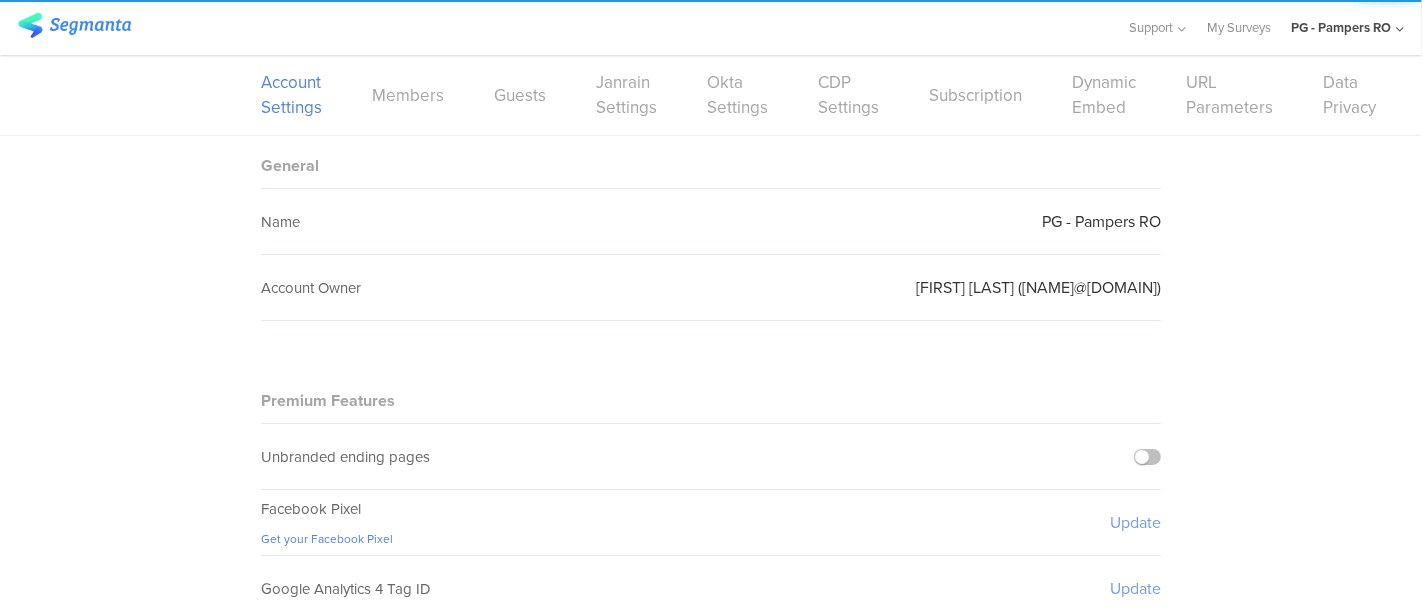 click on "Members" at bounding box center (408, 95) 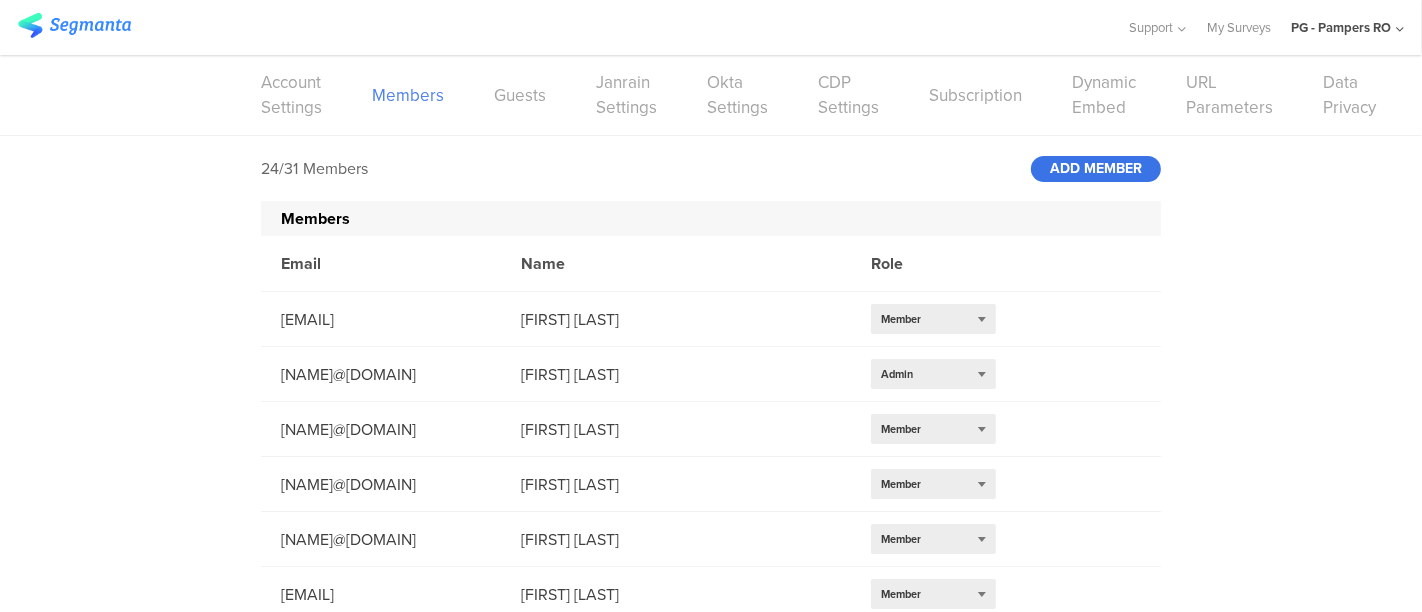 click on "ADD
MEMBER" at bounding box center [1096, 169] 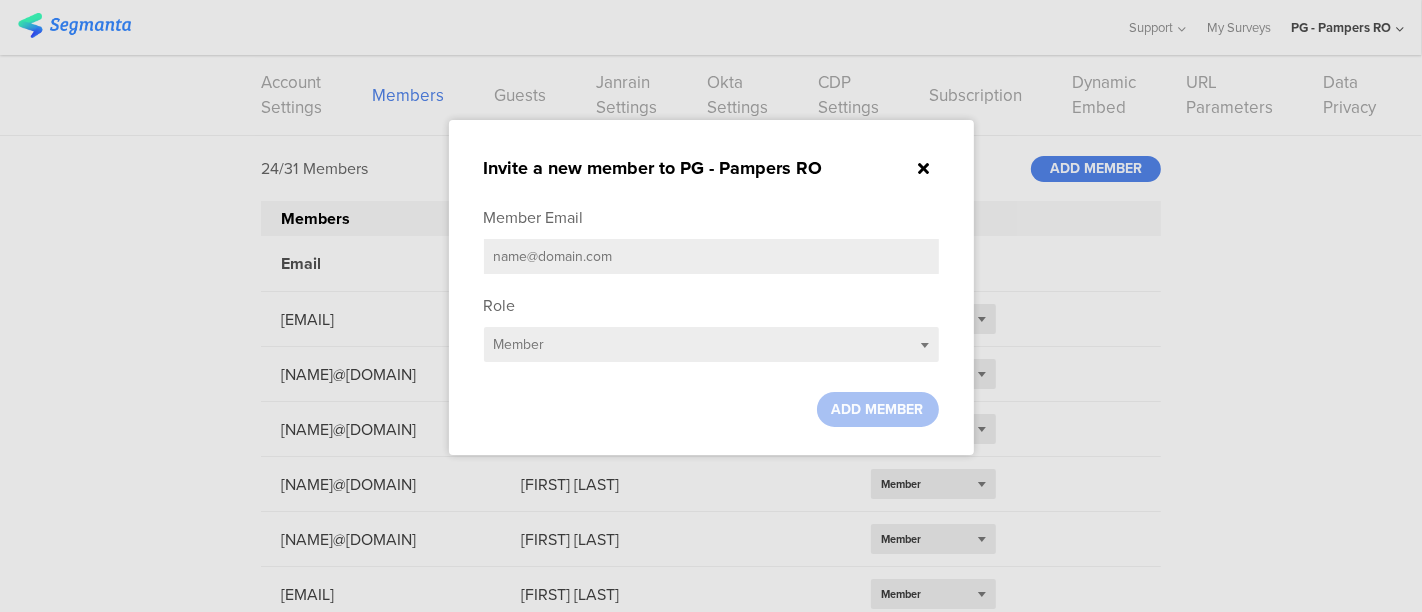 click at bounding box center (711, 256) 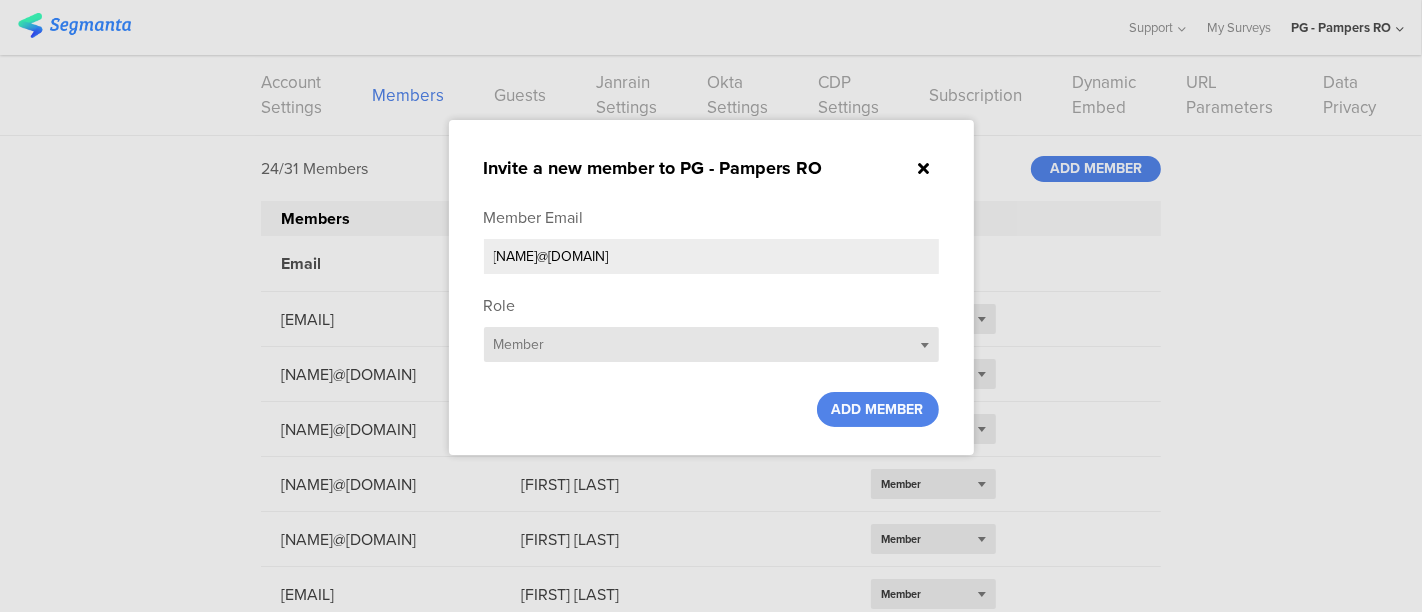 type on "[NAME]@[DOMAIN]" 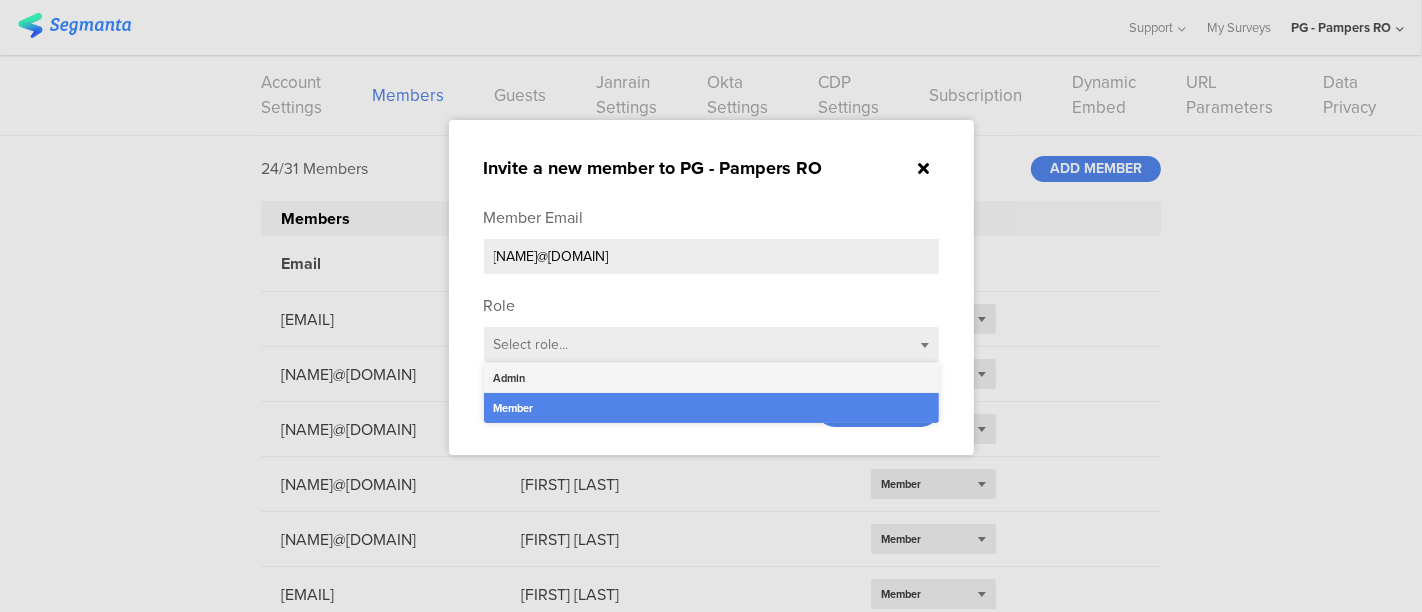 click on "Admin" at bounding box center [711, 378] 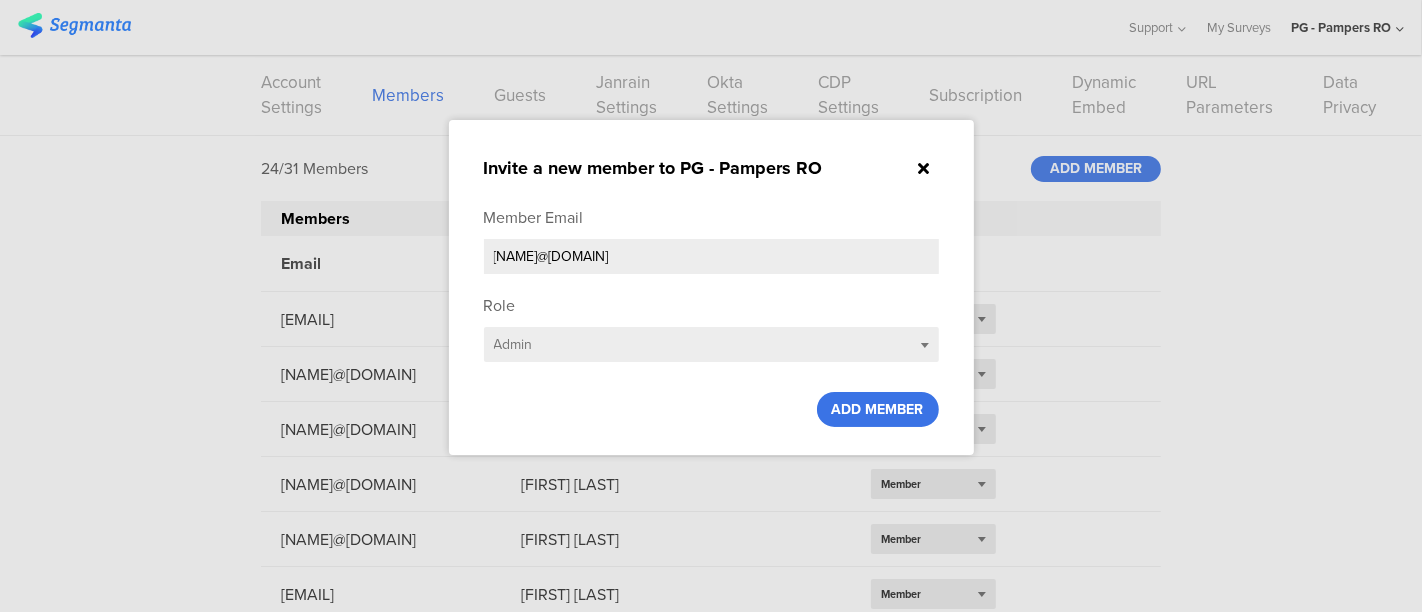 click on "ADD MEMBER" at bounding box center (878, 409) 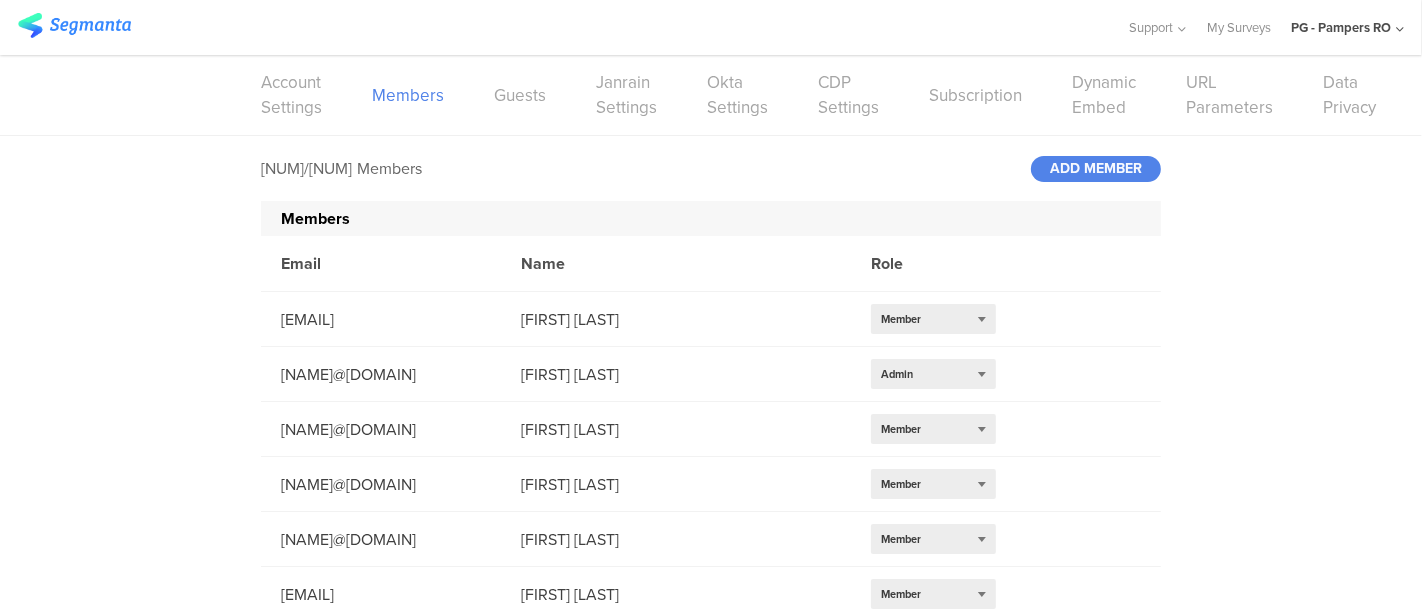 click on "PG - Pampers RO" at bounding box center [1341, 27] 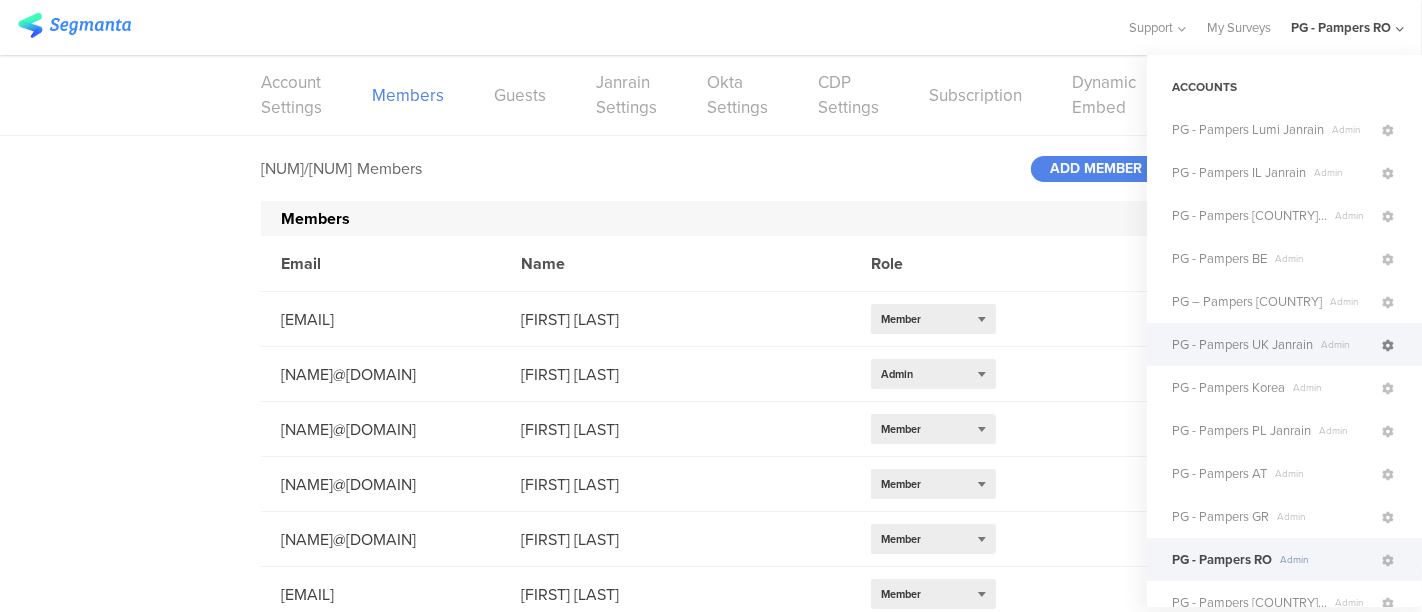 click at bounding box center [1388, 346] 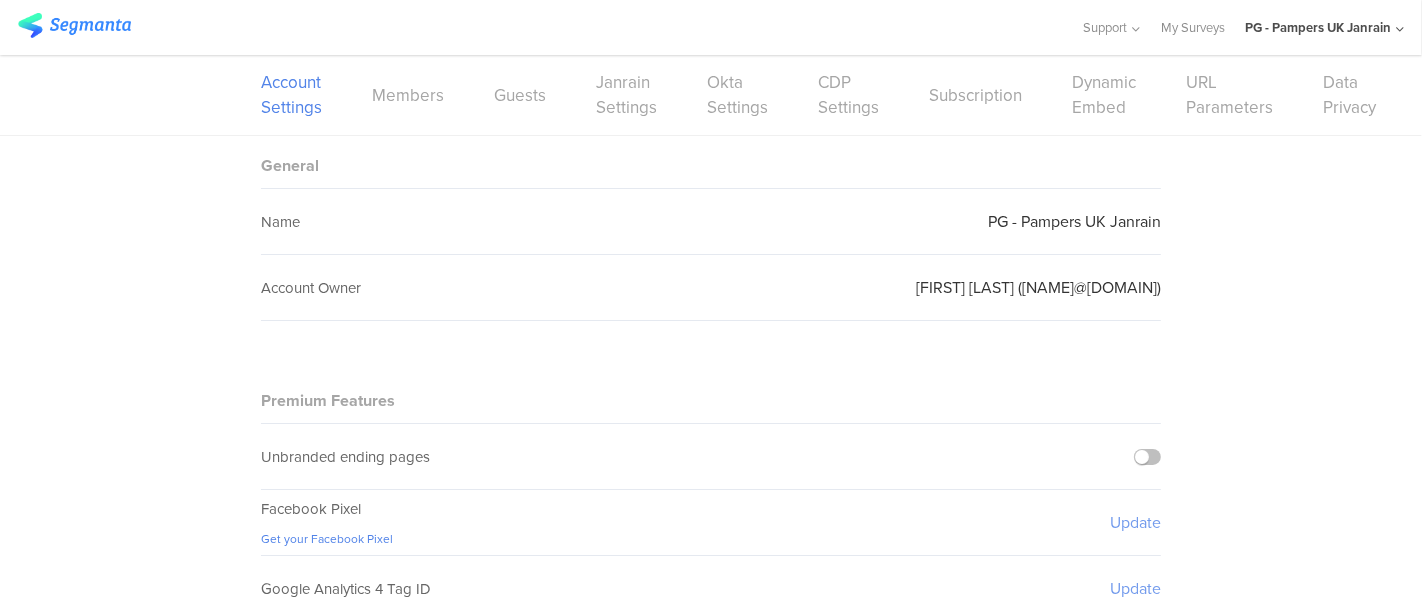 click on "Members" at bounding box center [408, 95] 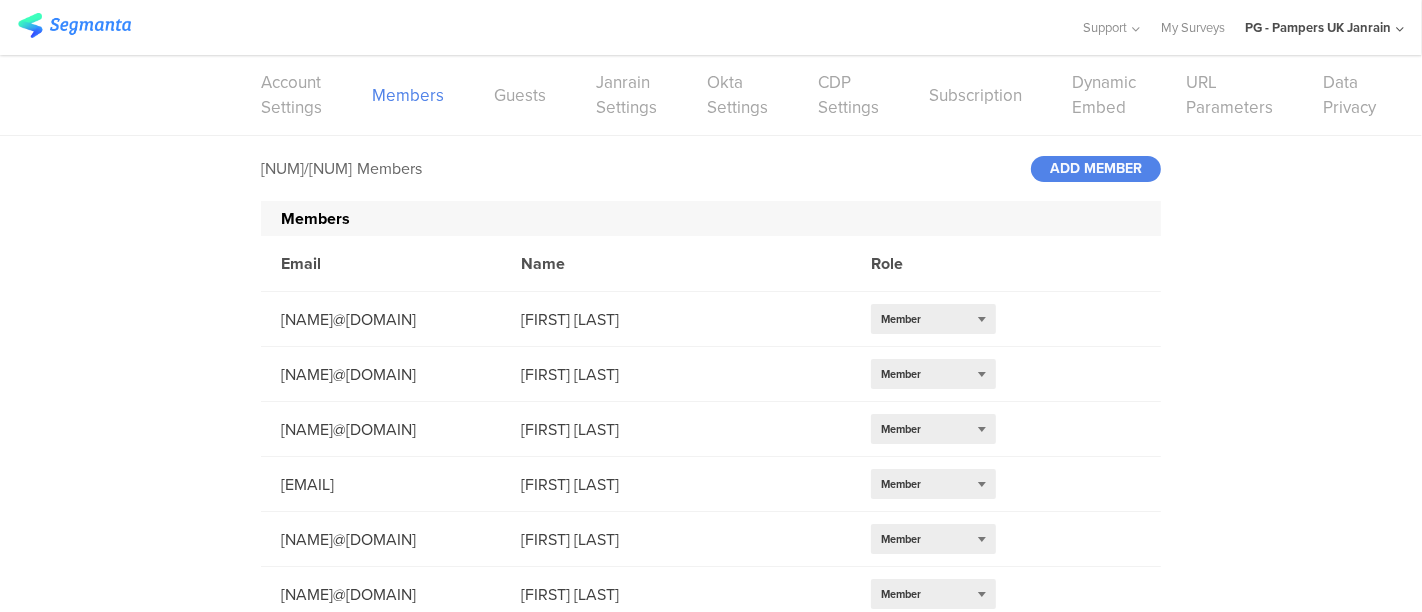 click on "[NUM]/[NUM]
Members
ADD
MEMBER" at bounding box center (711, 168) 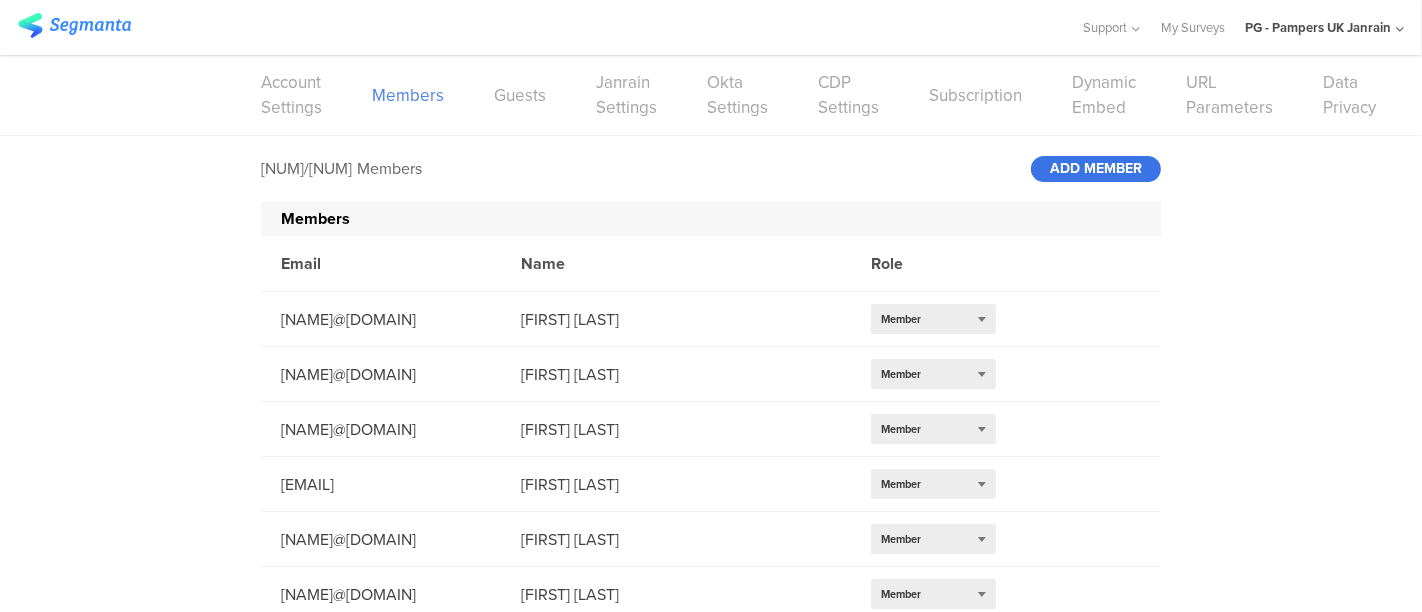 click on "ADD
MEMBER" at bounding box center (1096, 169) 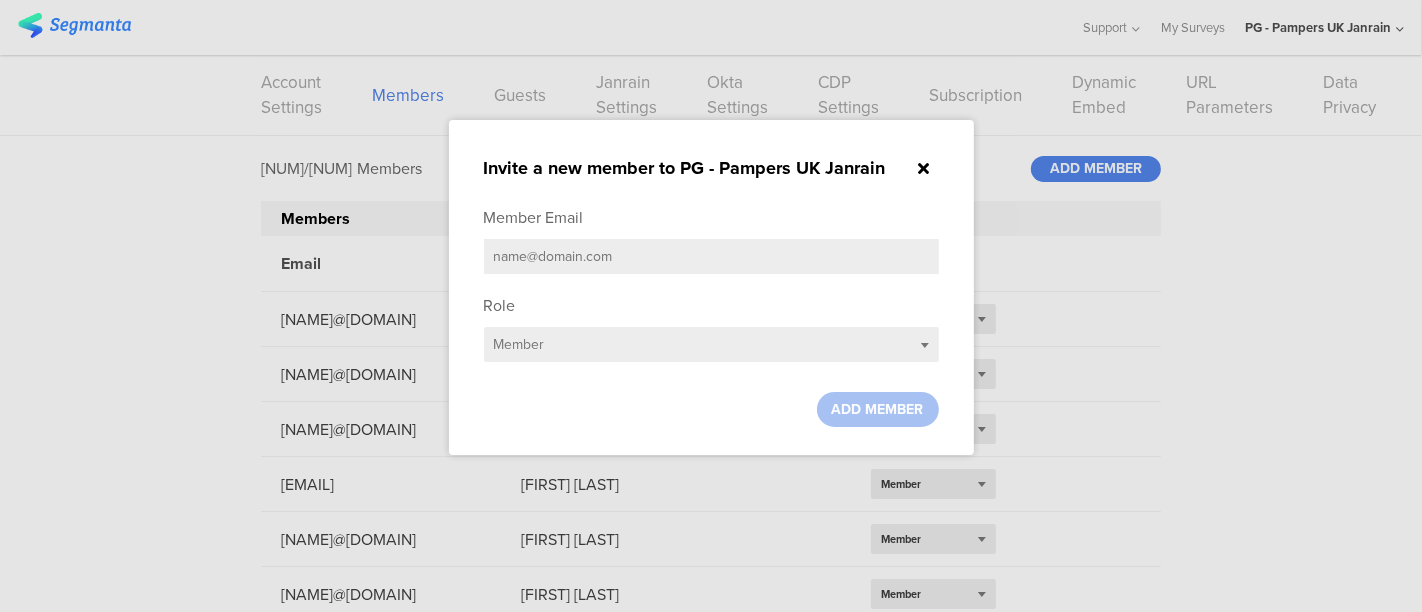 click at bounding box center (711, 256) 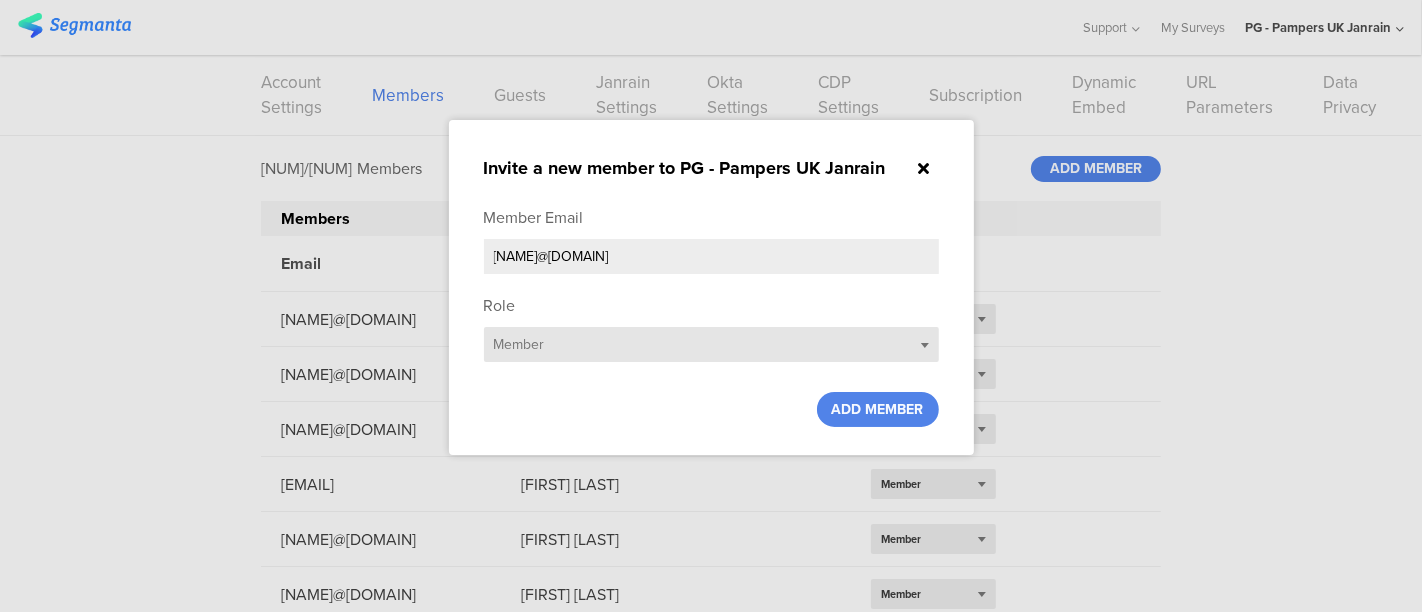 type on "[NAME]@[DOMAIN]" 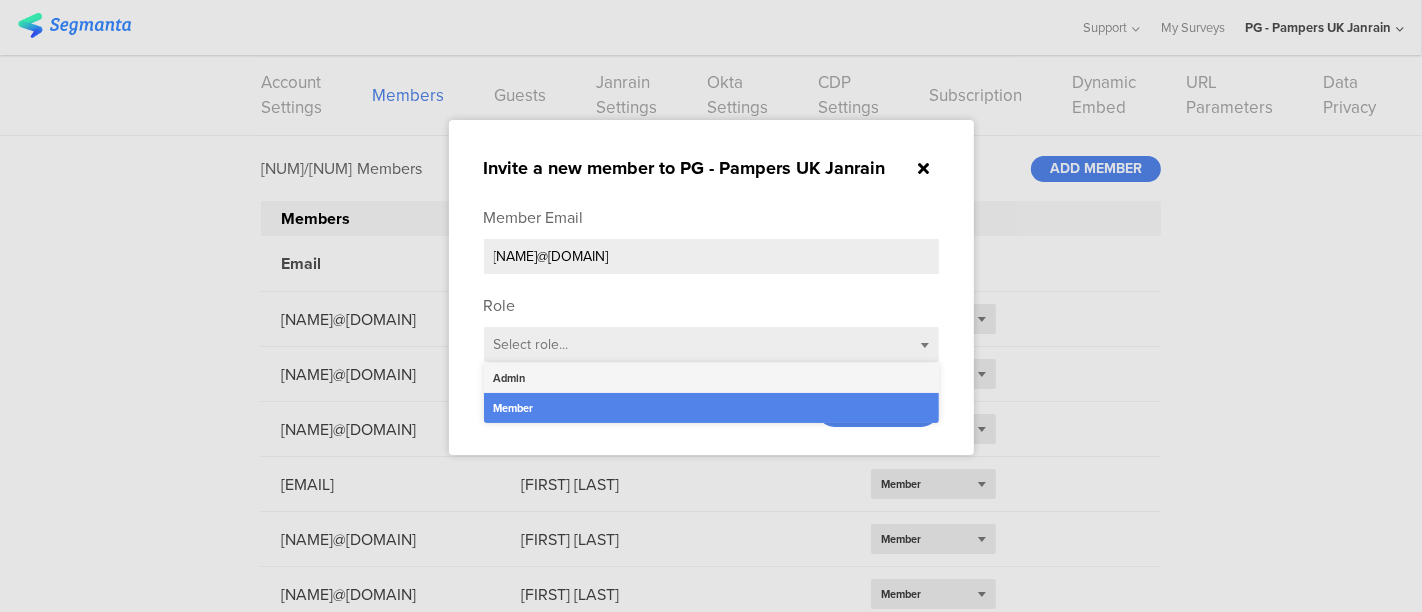 click on "Admin" at bounding box center [711, 378] 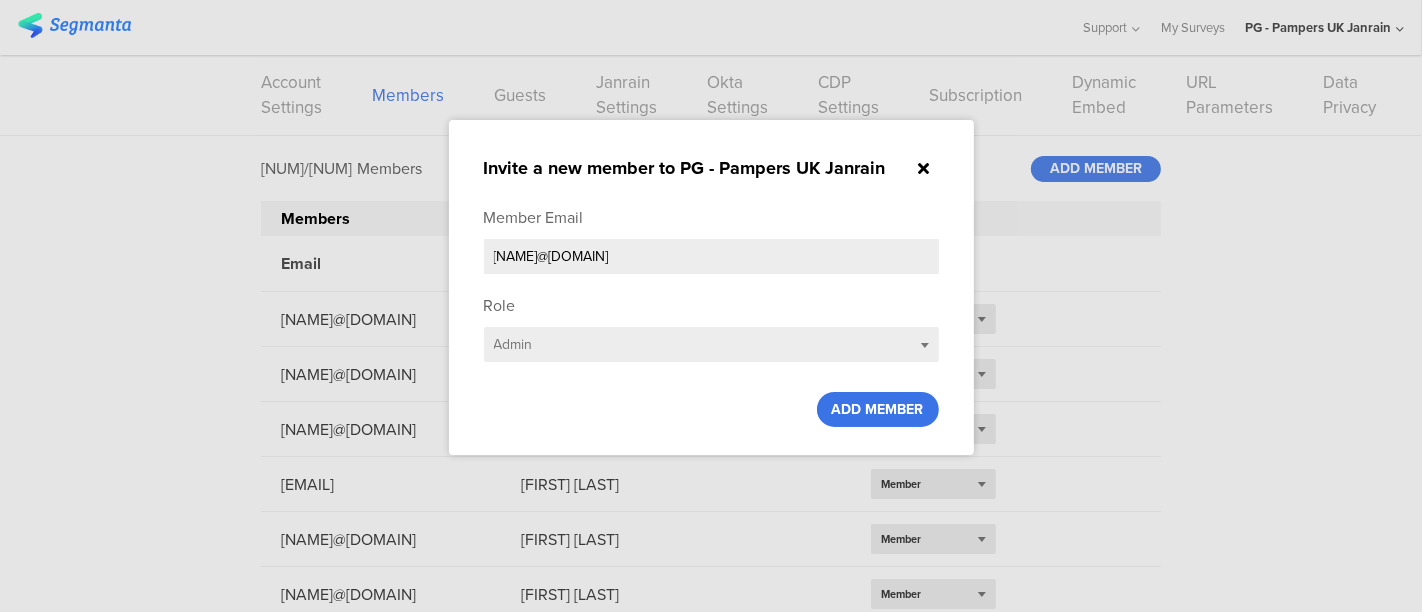 click on "ADD MEMBER" at bounding box center [878, 409] 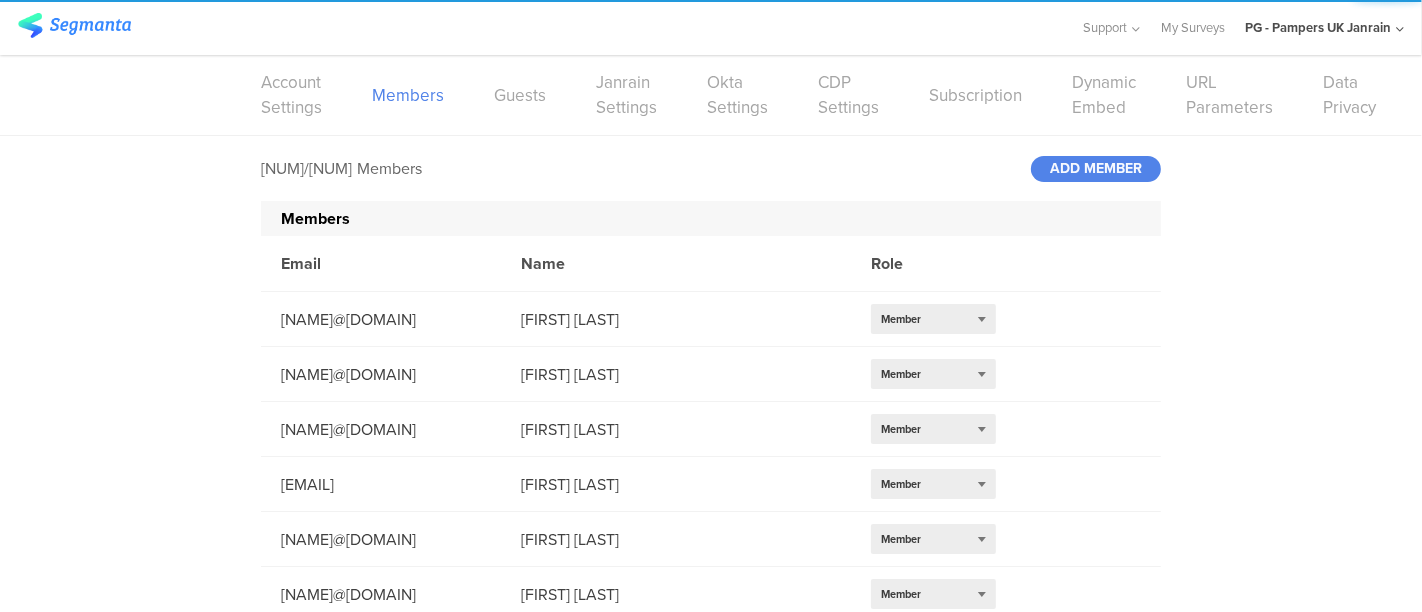 click on "PG - Pampers UK Janrain" at bounding box center [1318, 27] 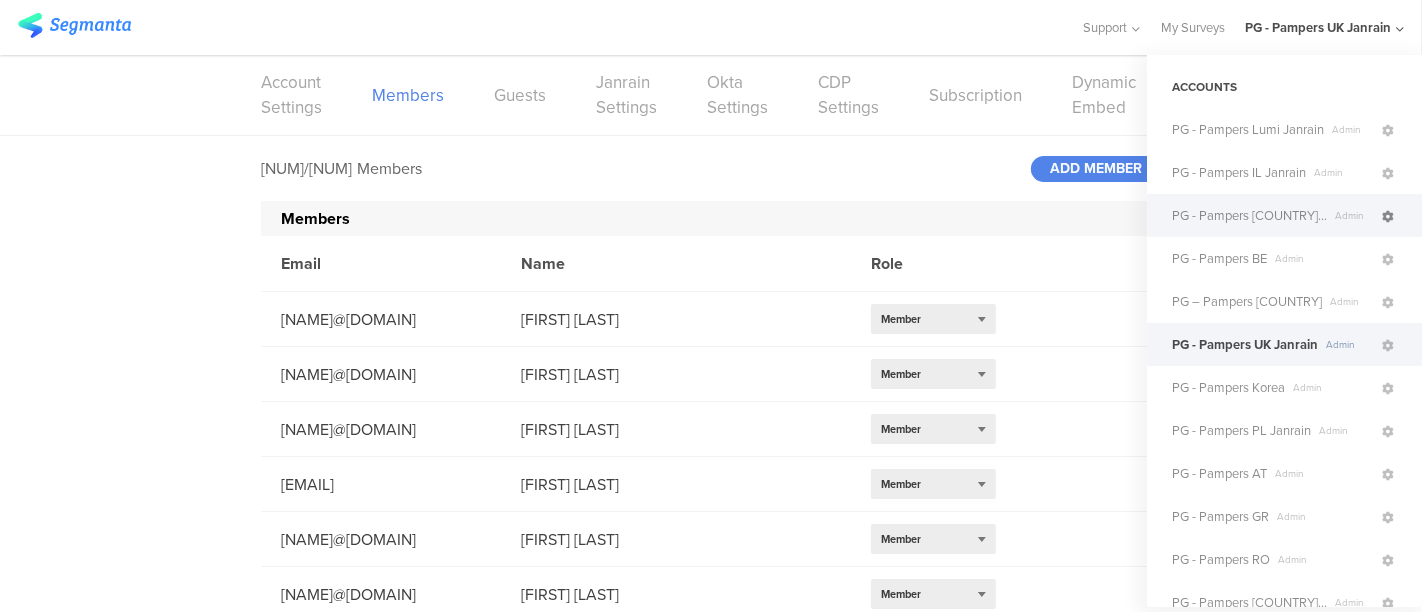 click at bounding box center (1388, 215) 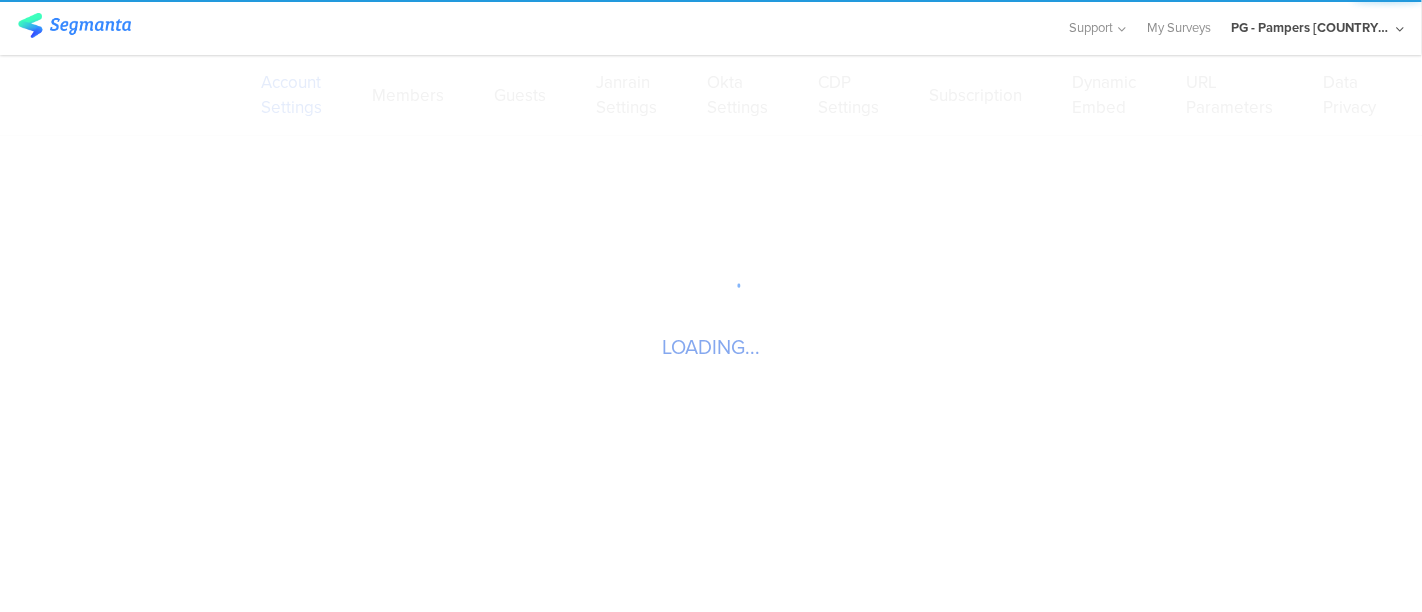 click on "Members" at bounding box center [408, 95] 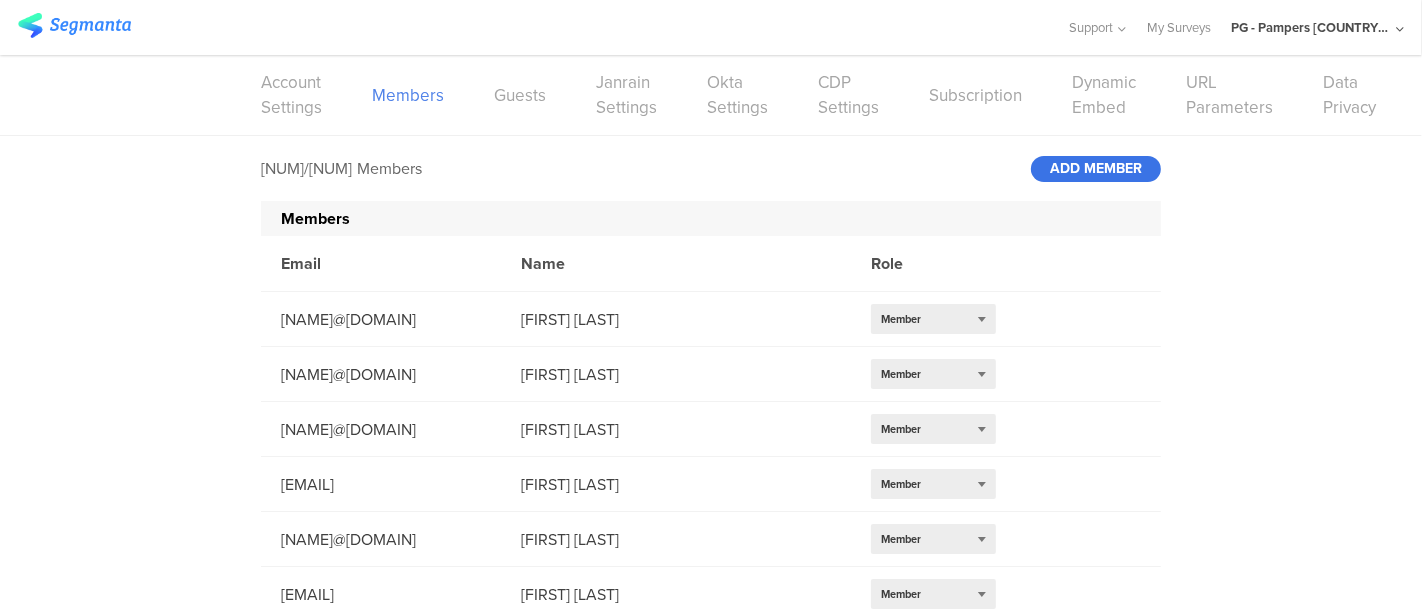 click on "ADD
MEMBER" at bounding box center (1096, 169) 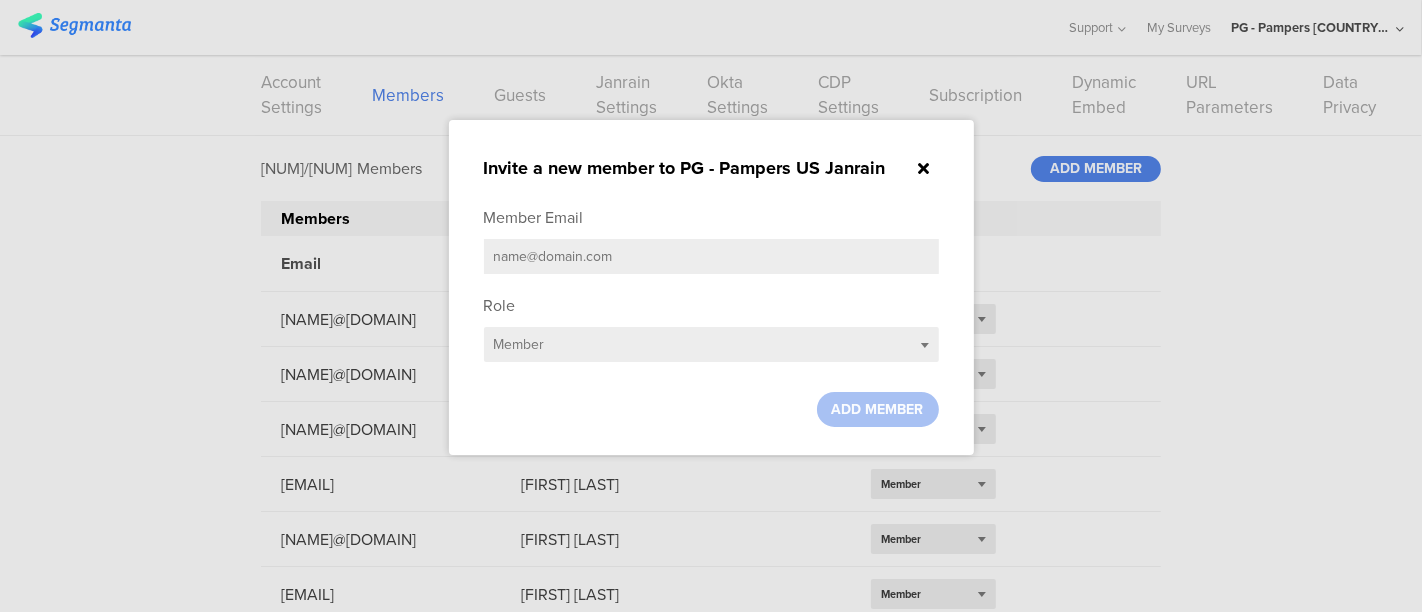 click at bounding box center (711, 256) 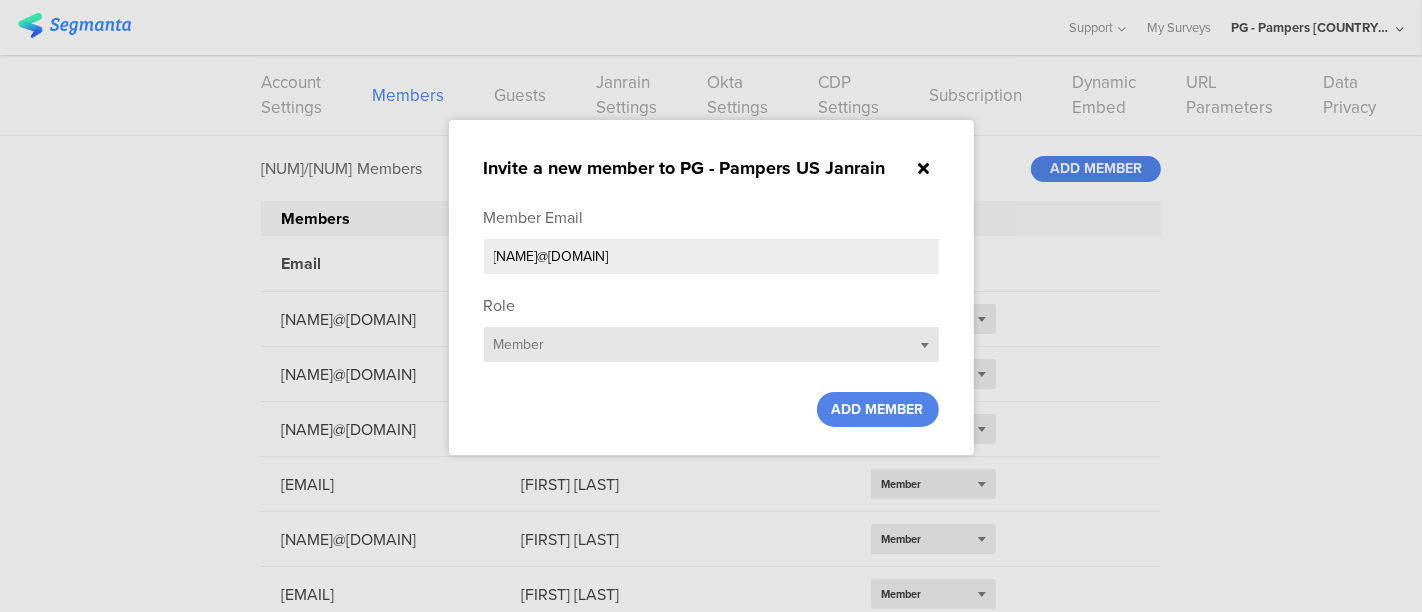 type on "[NAME]@[DOMAIN]" 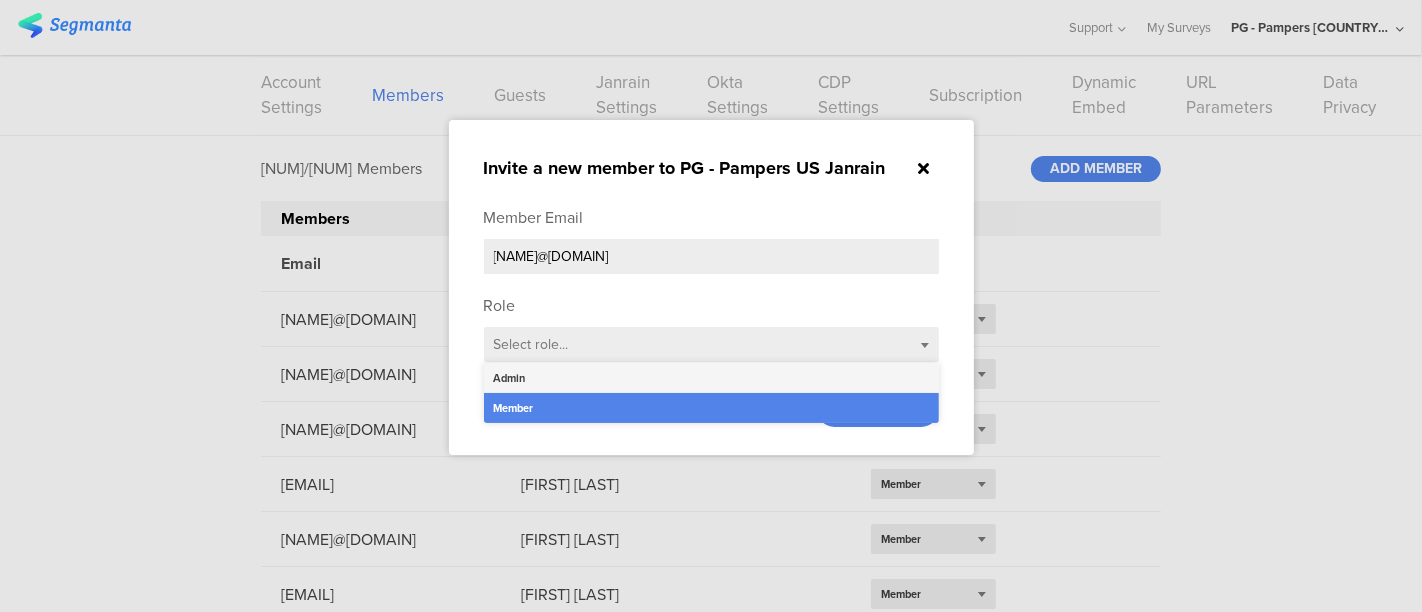 click on "Admin" at bounding box center [711, 378] 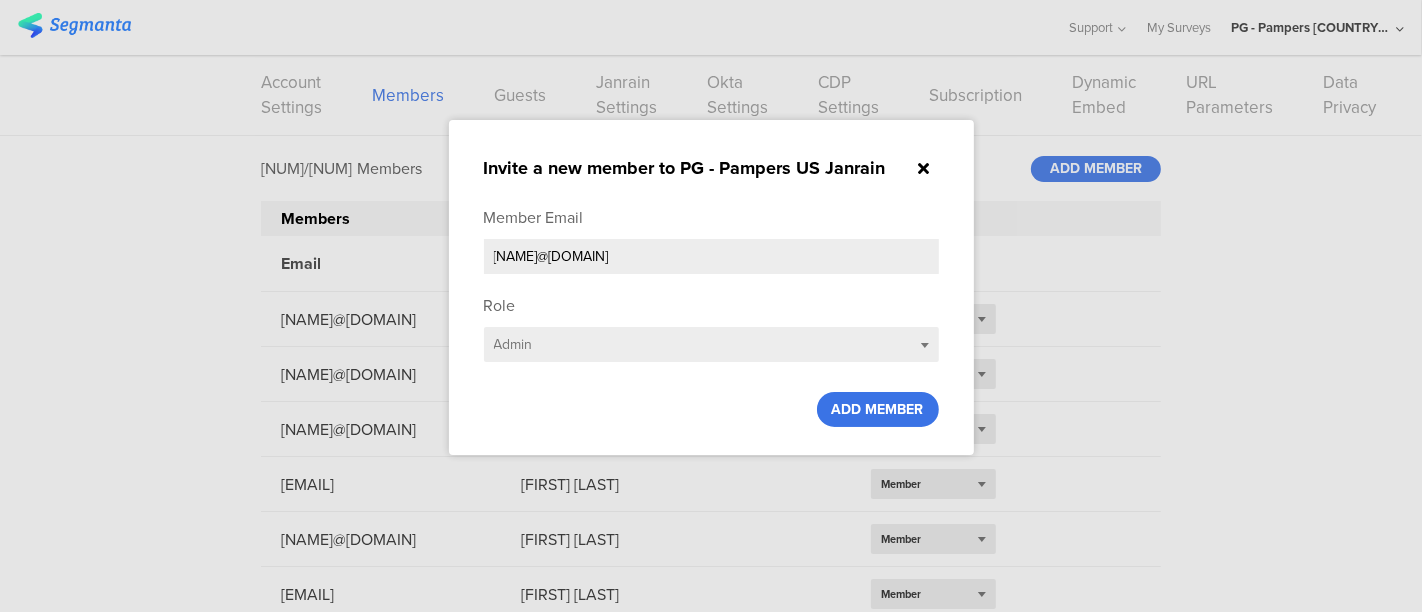 click on "ADD MEMBER" at bounding box center [878, 409] 